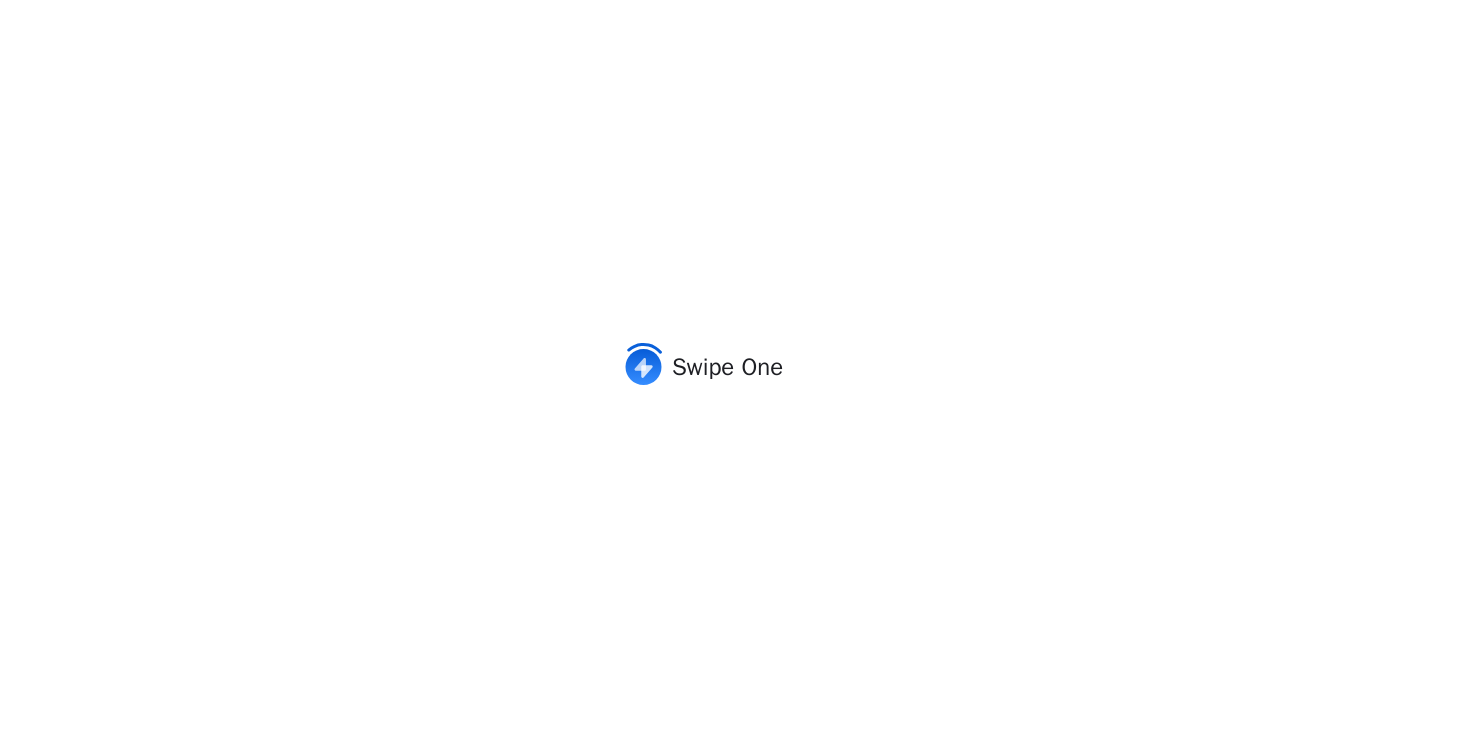 scroll, scrollTop: 0, scrollLeft: 0, axis: both 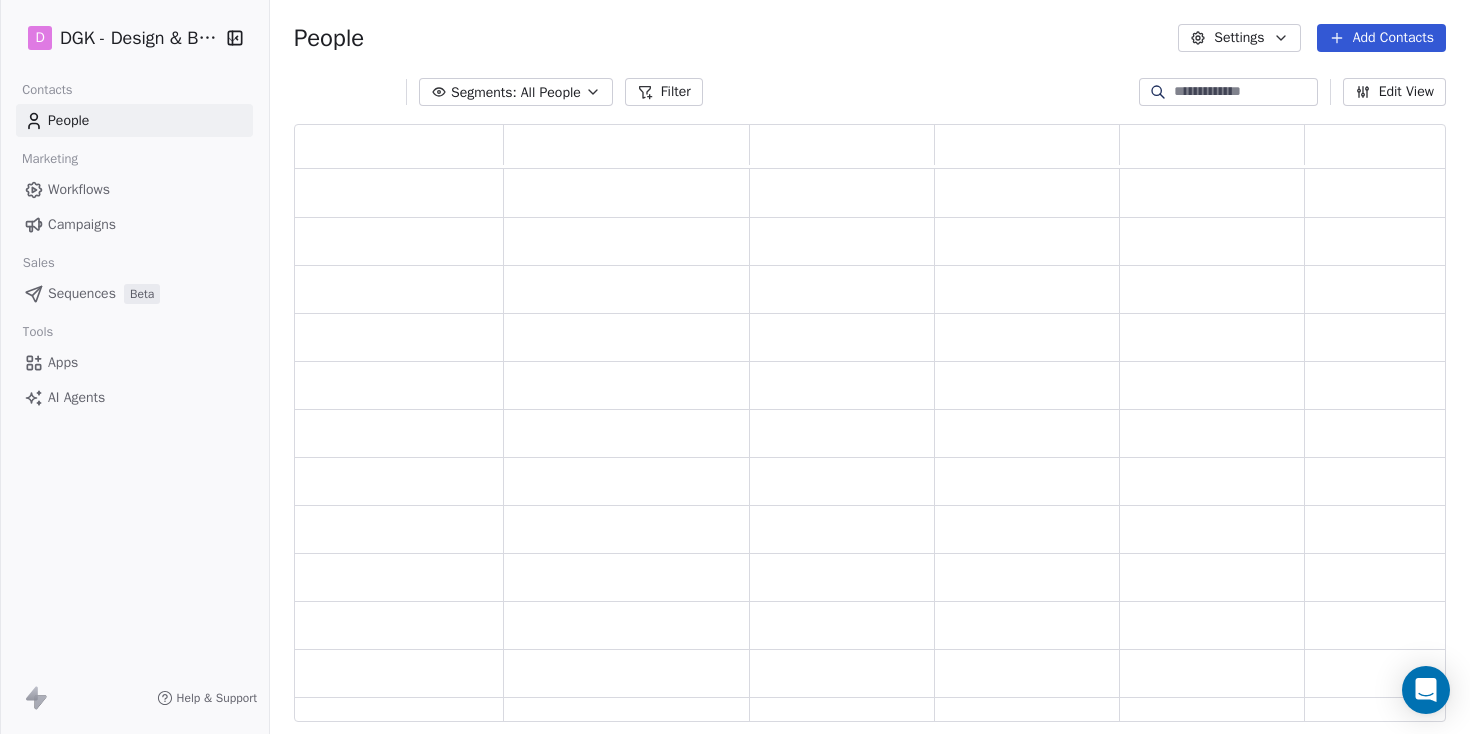 click on "Sequences Beta" at bounding box center (134, 293) 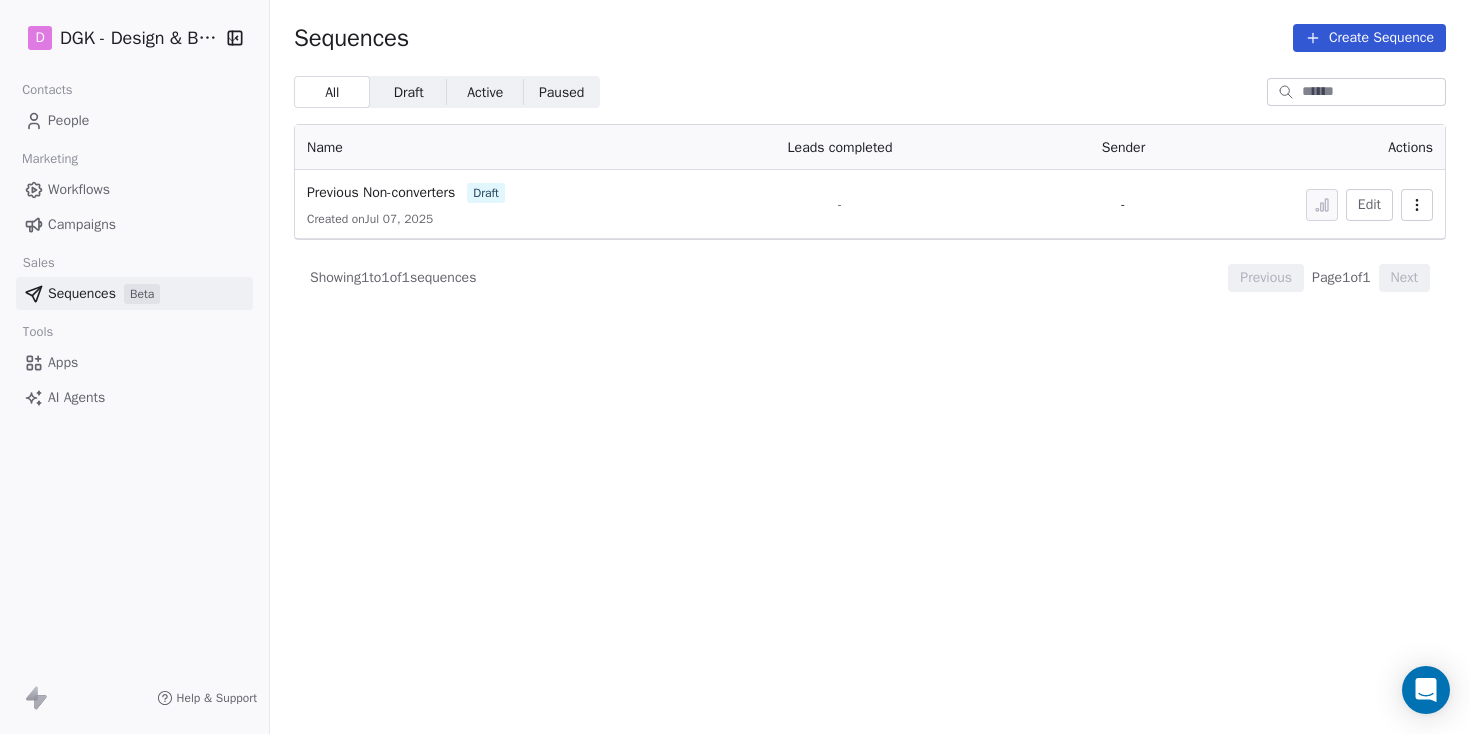 click on "Edit" at bounding box center [1369, 205] 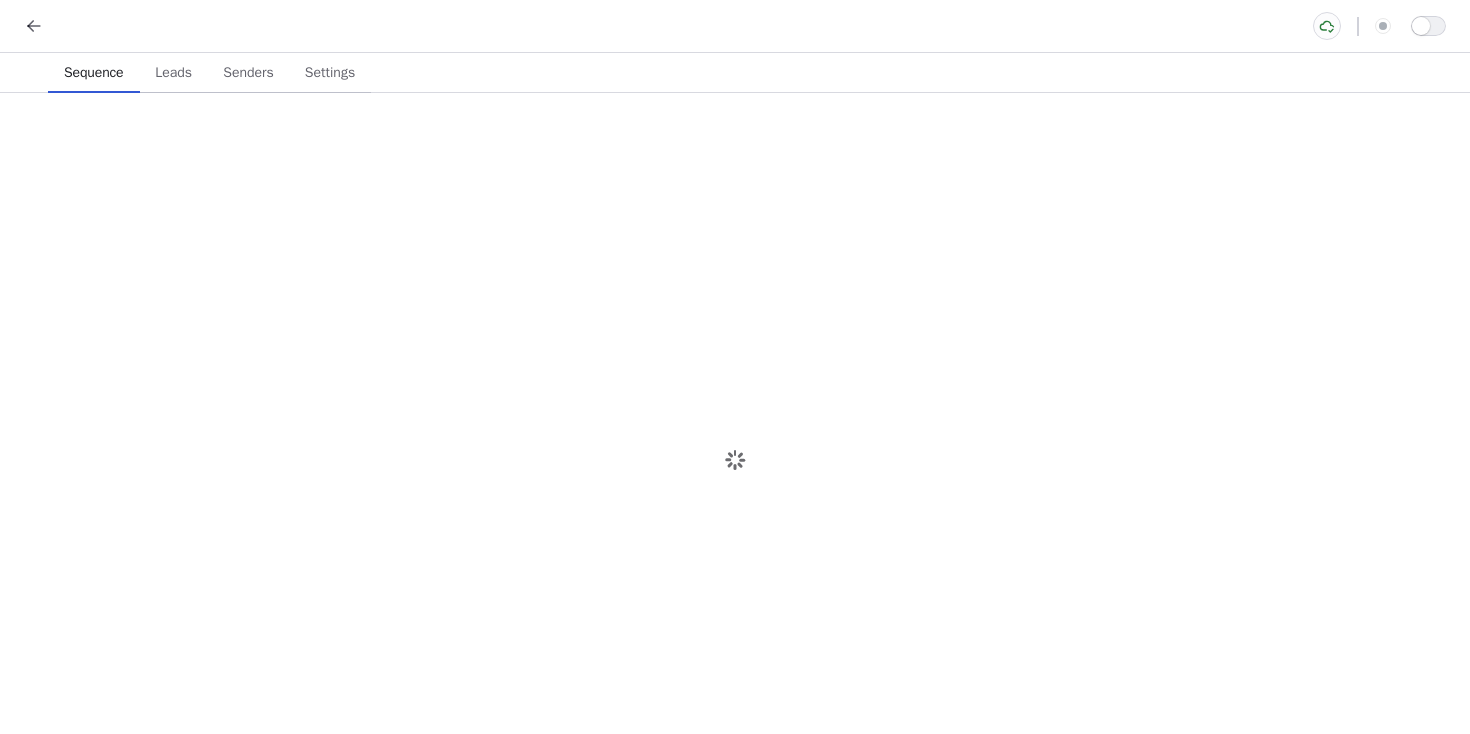 scroll, scrollTop: 0, scrollLeft: 0, axis: both 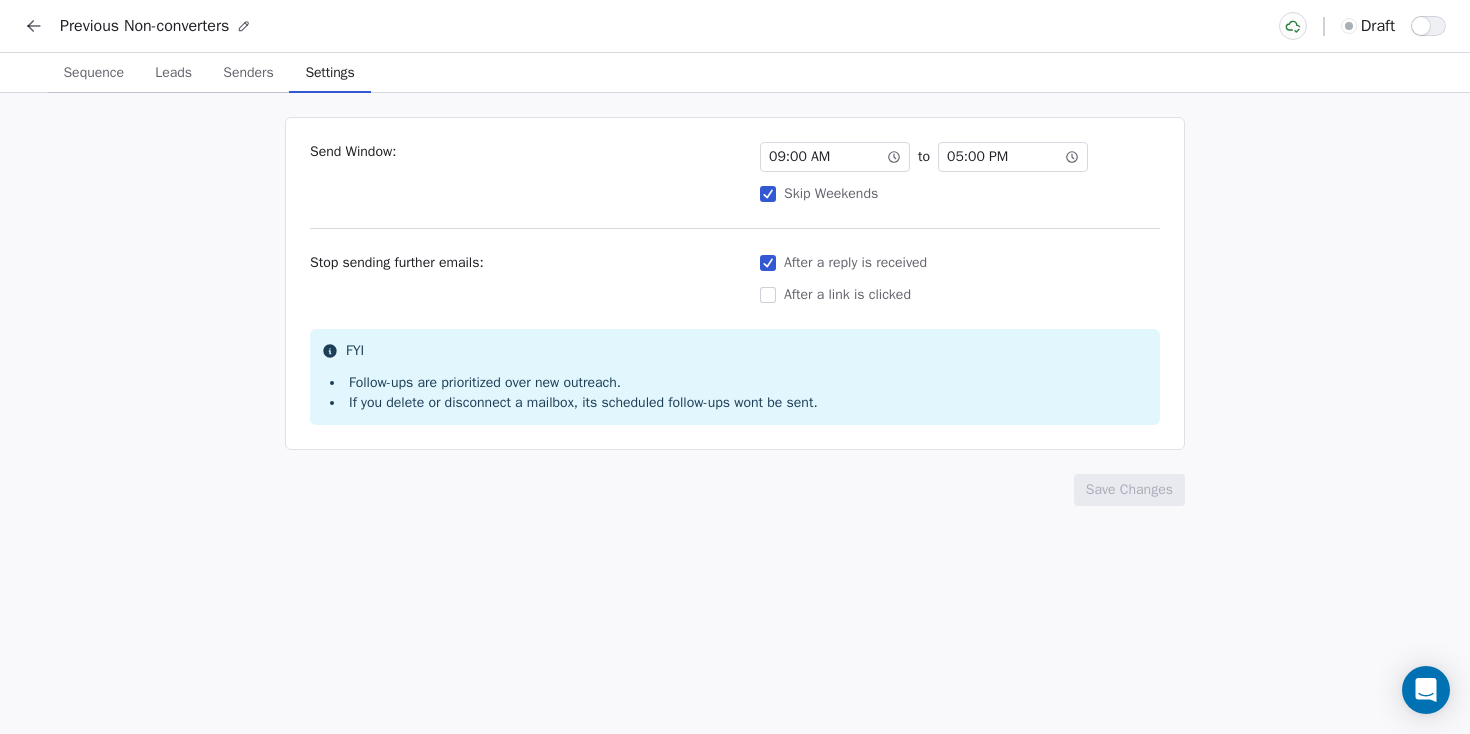 click on "Settings" at bounding box center [329, 73] 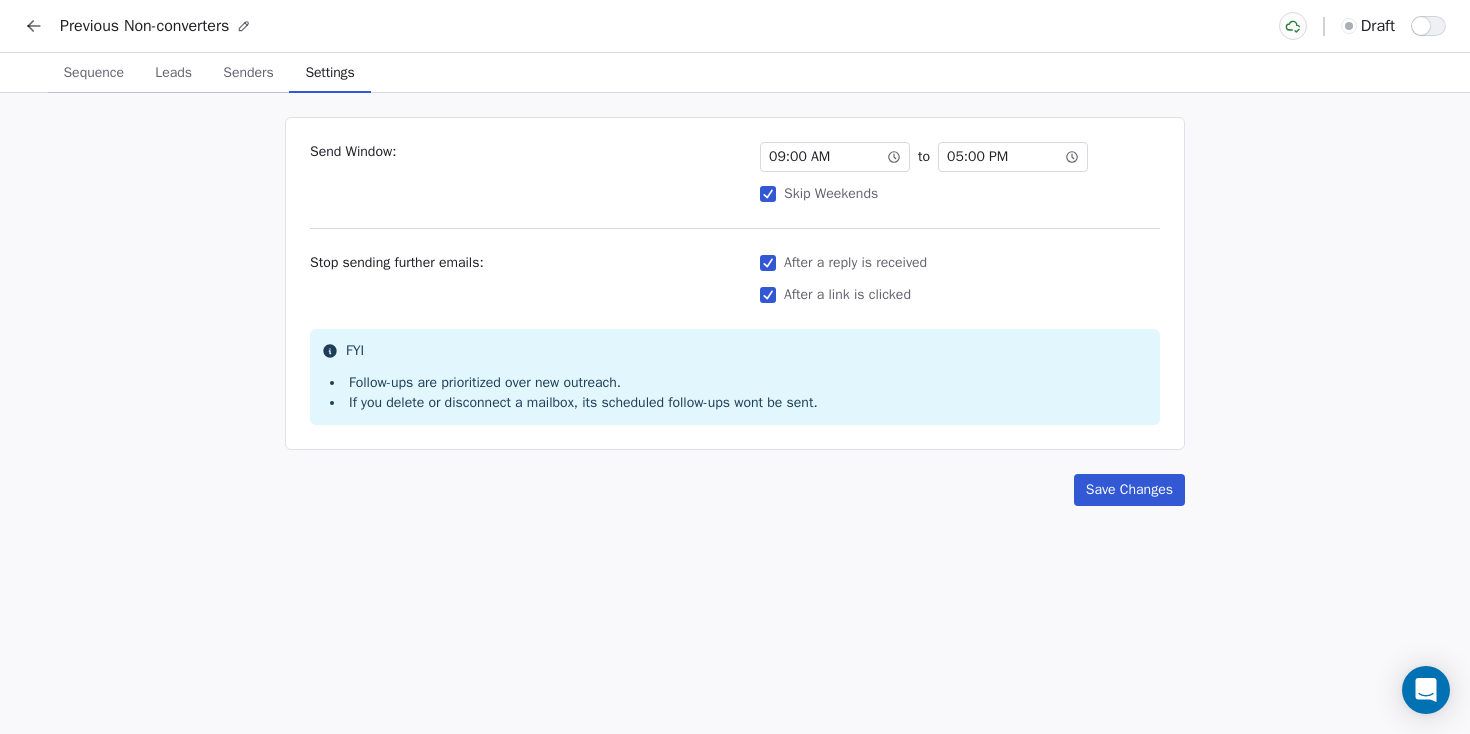 click on "After a link is clicked" at bounding box center (768, 295) 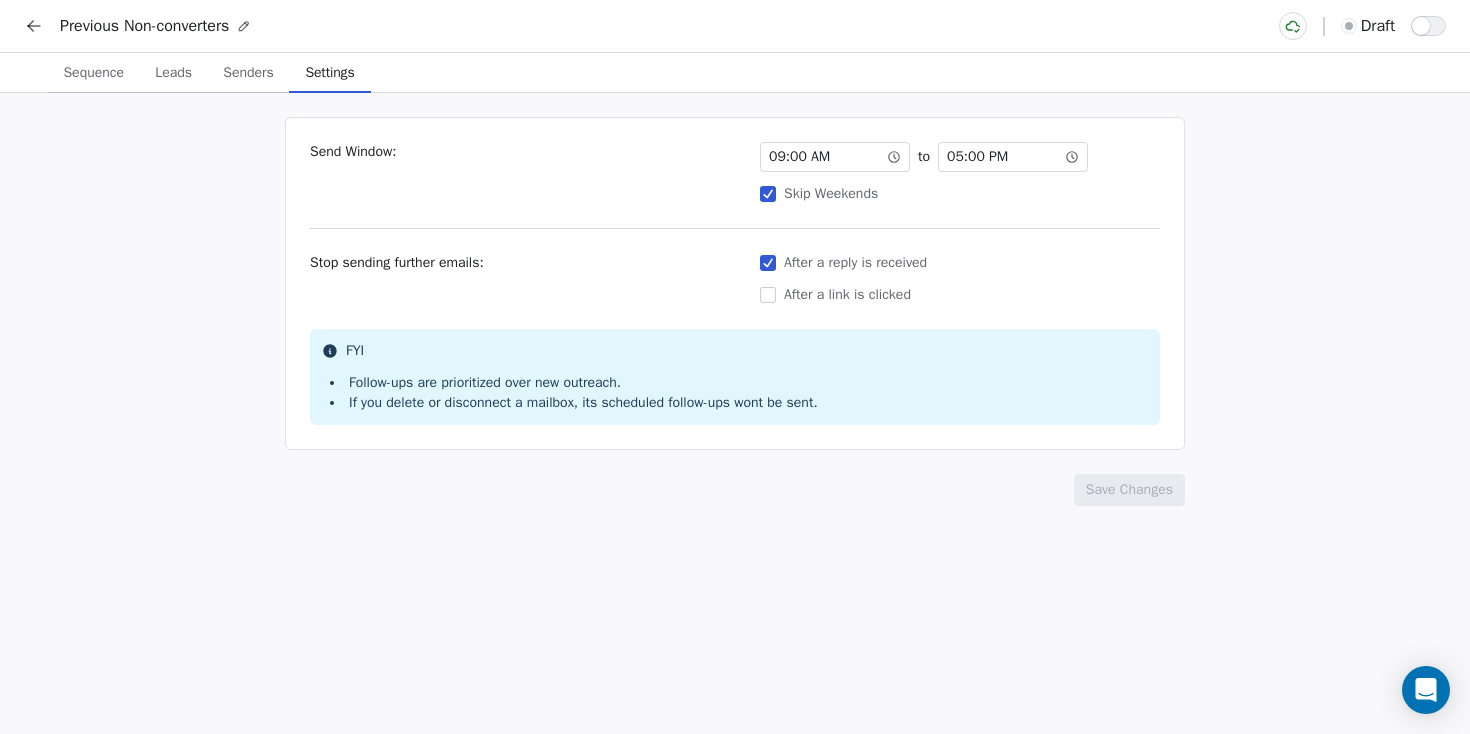 click on "After a reply is received" at bounding box center [768, 263] 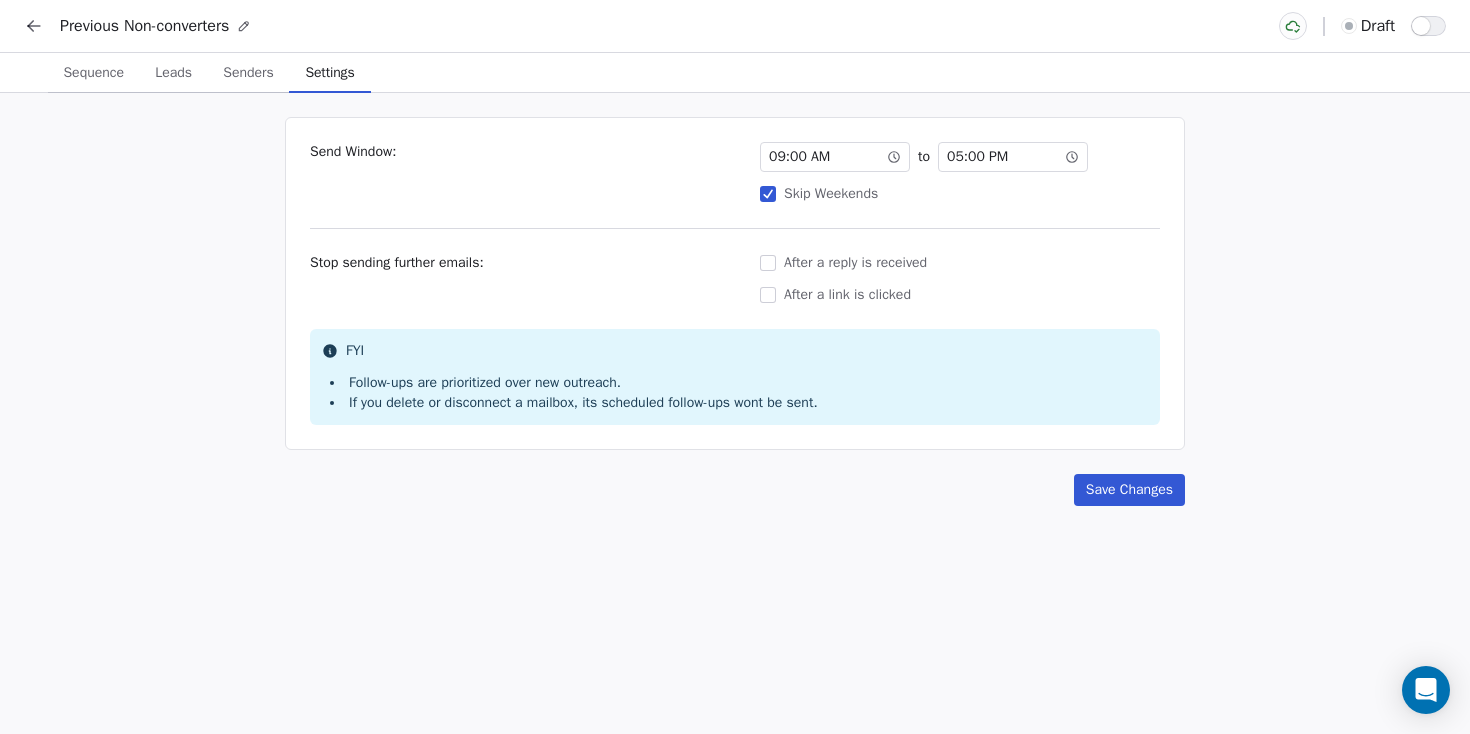click 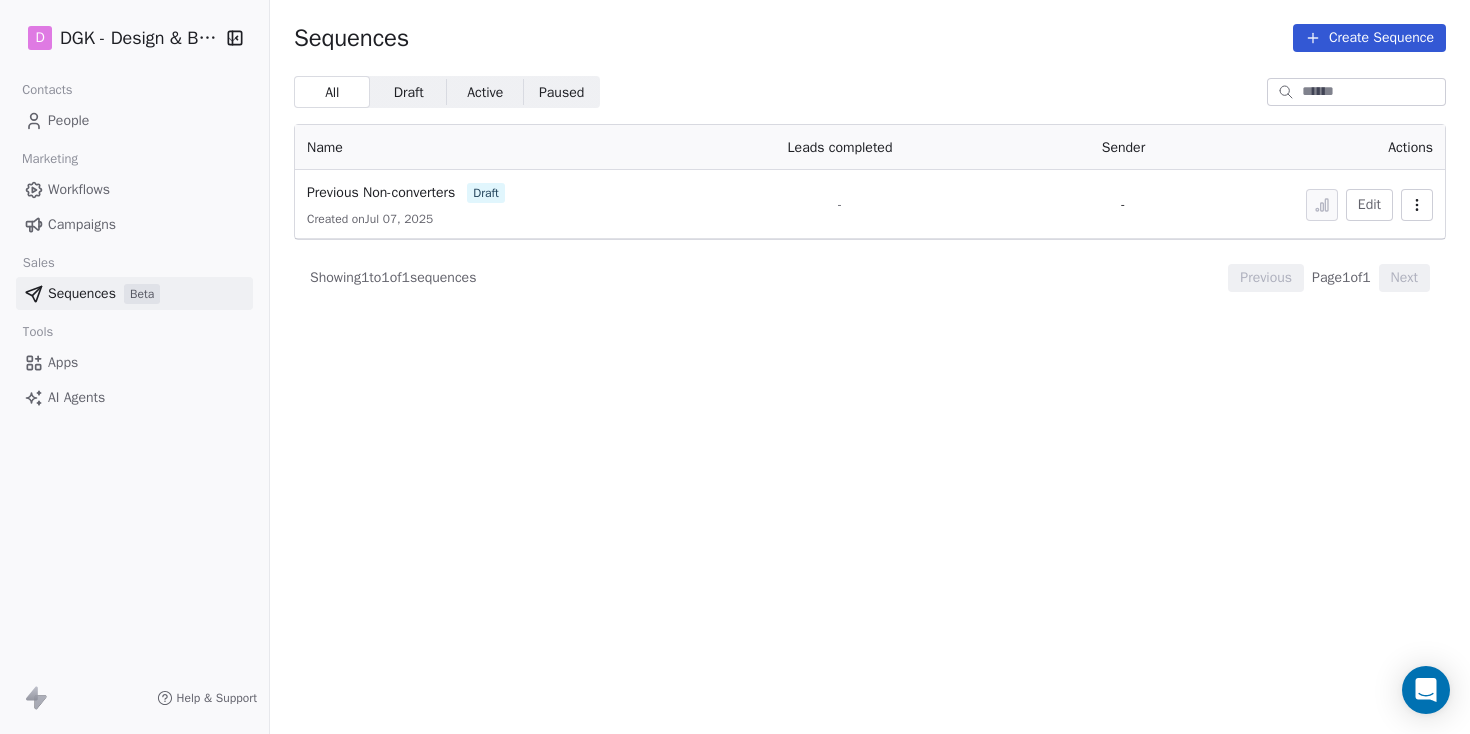 click on "Edit" at bounding box center (1335, 204) 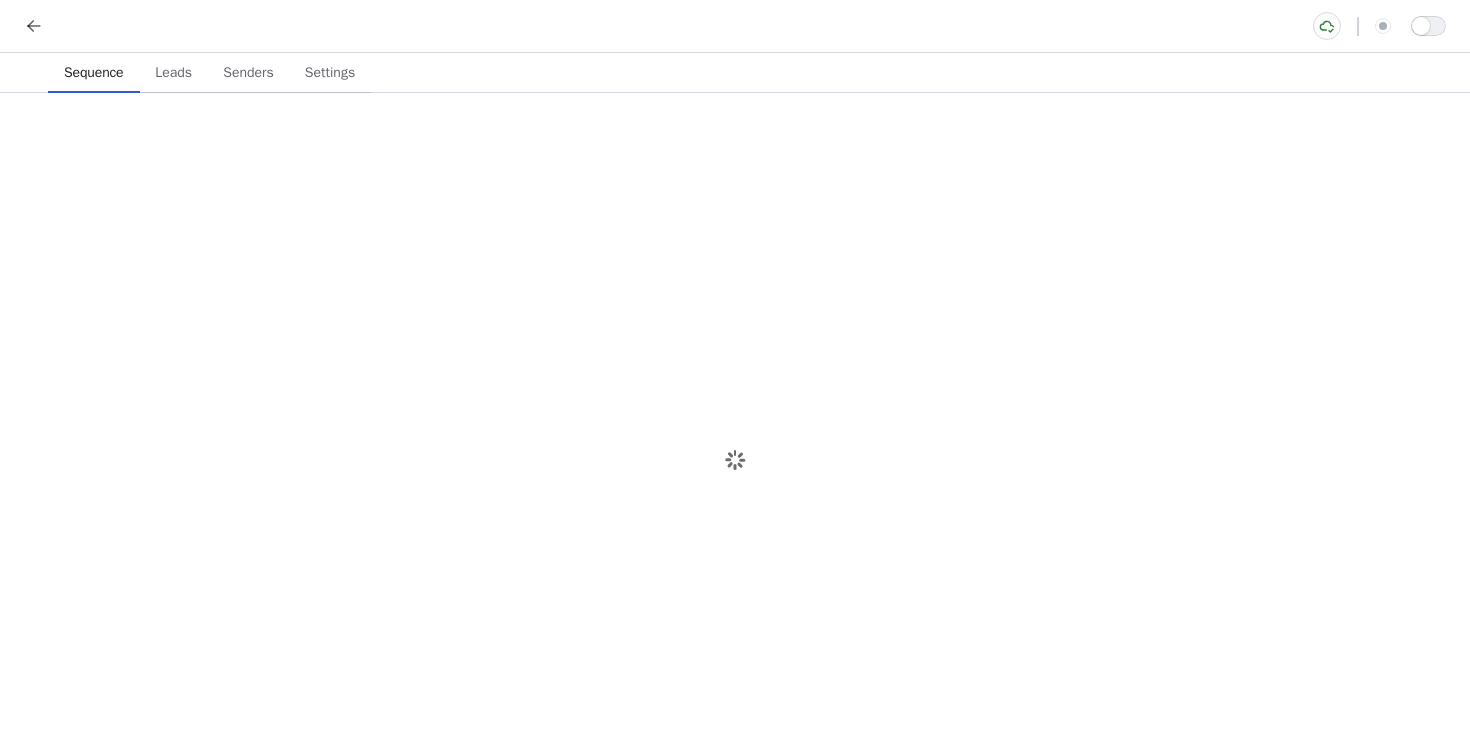 scroll, scrollTop: 0, scrollLeft: 0, axis: both 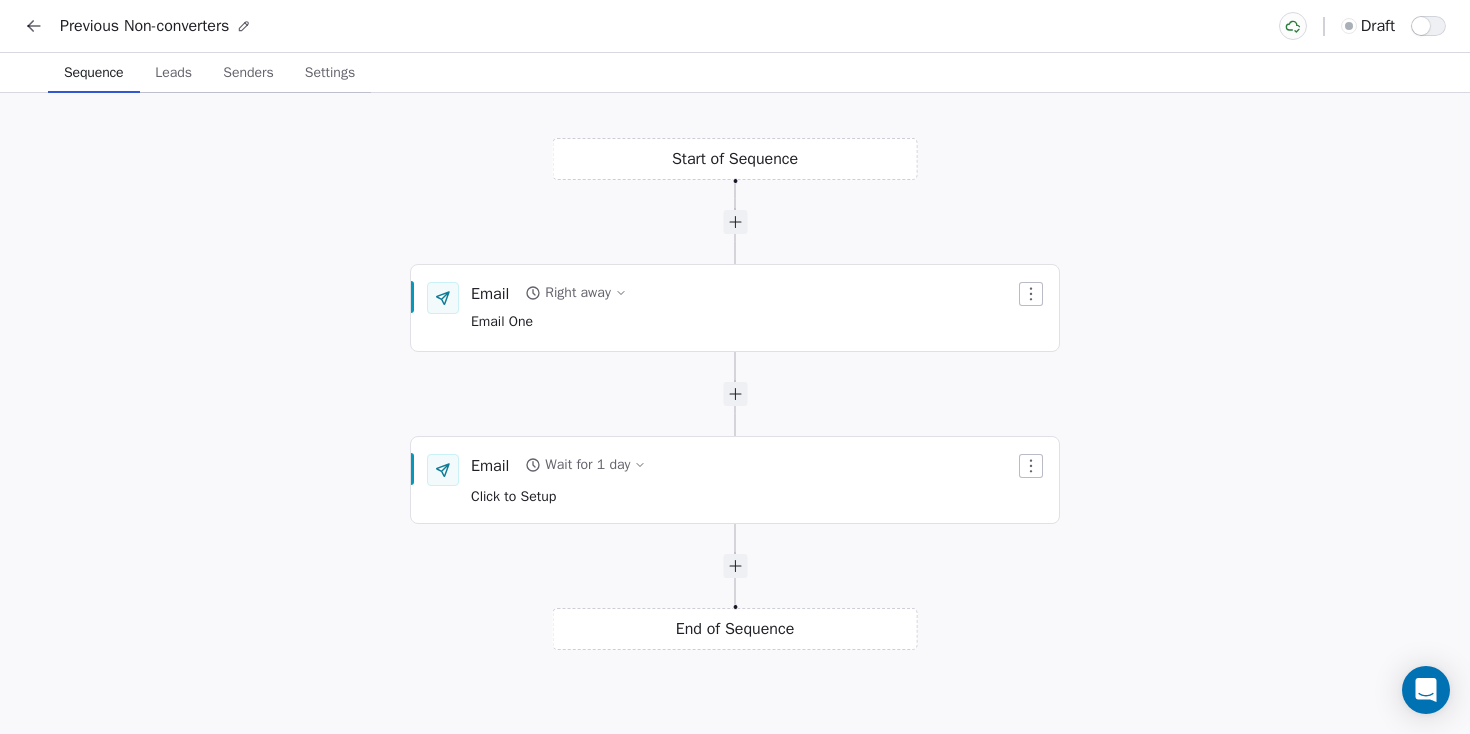 click on "Start of Sequence Email Right away Email One End of Sequence Email Wait for 1 day Click to Setup" at bounding box center [735, 413] 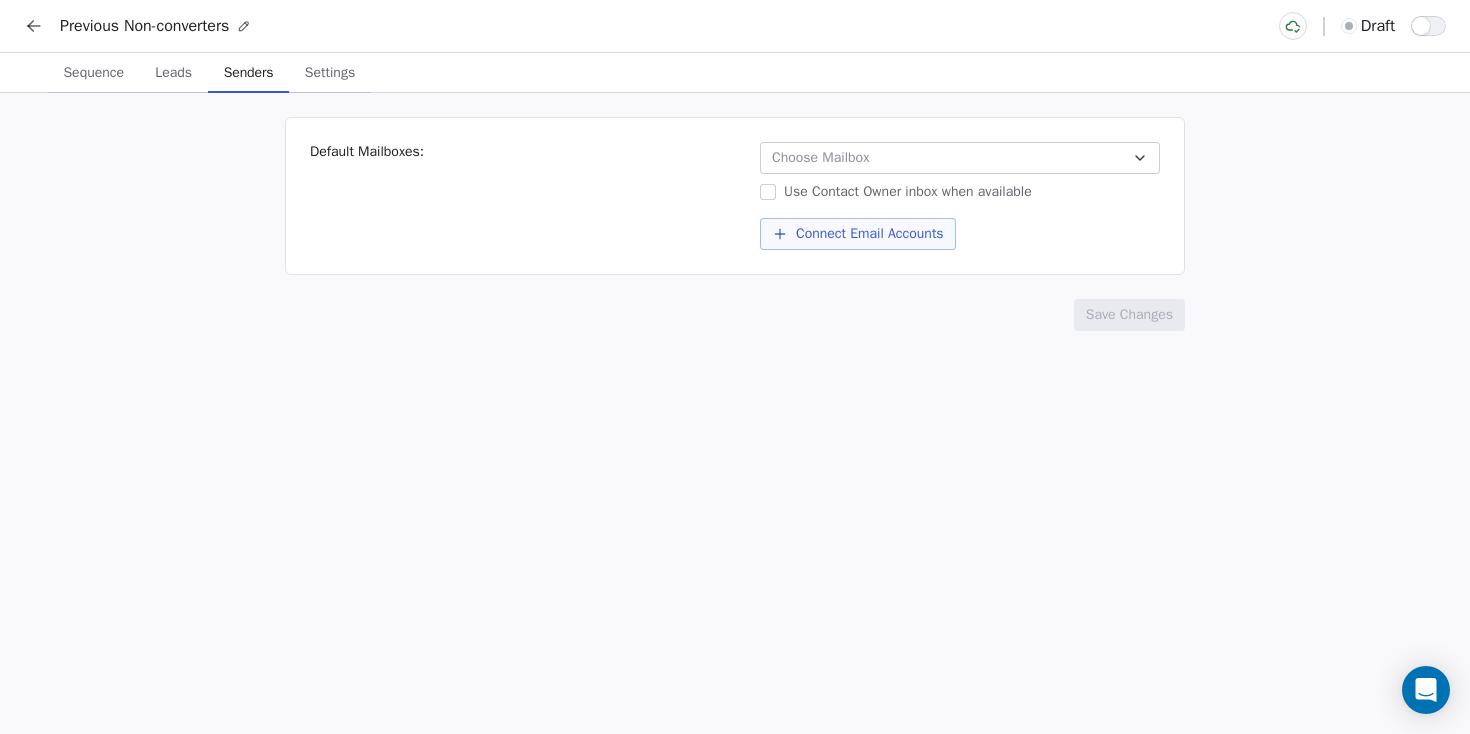 click on "Settings" at bounding box center [330, 73] 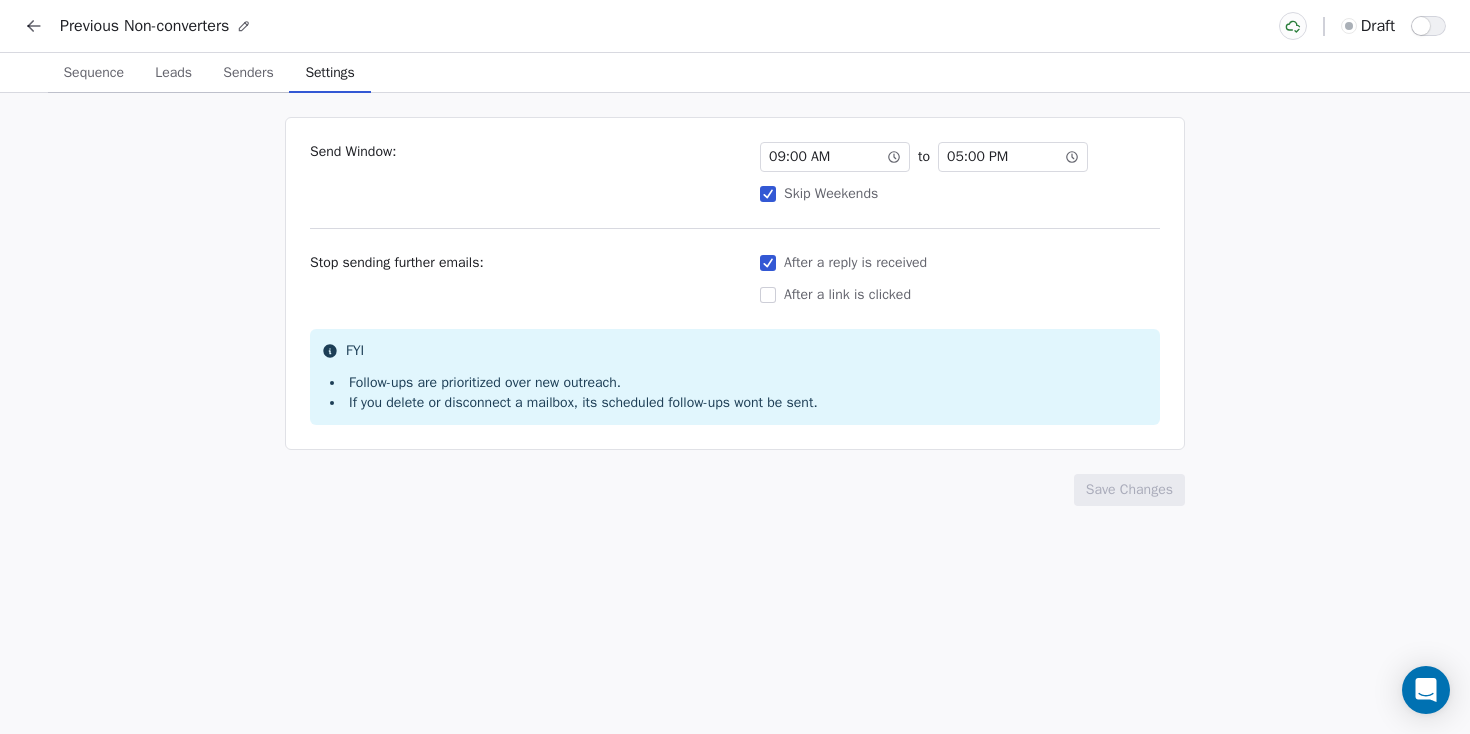 click on "Leads" at bounding box center (173, 73) 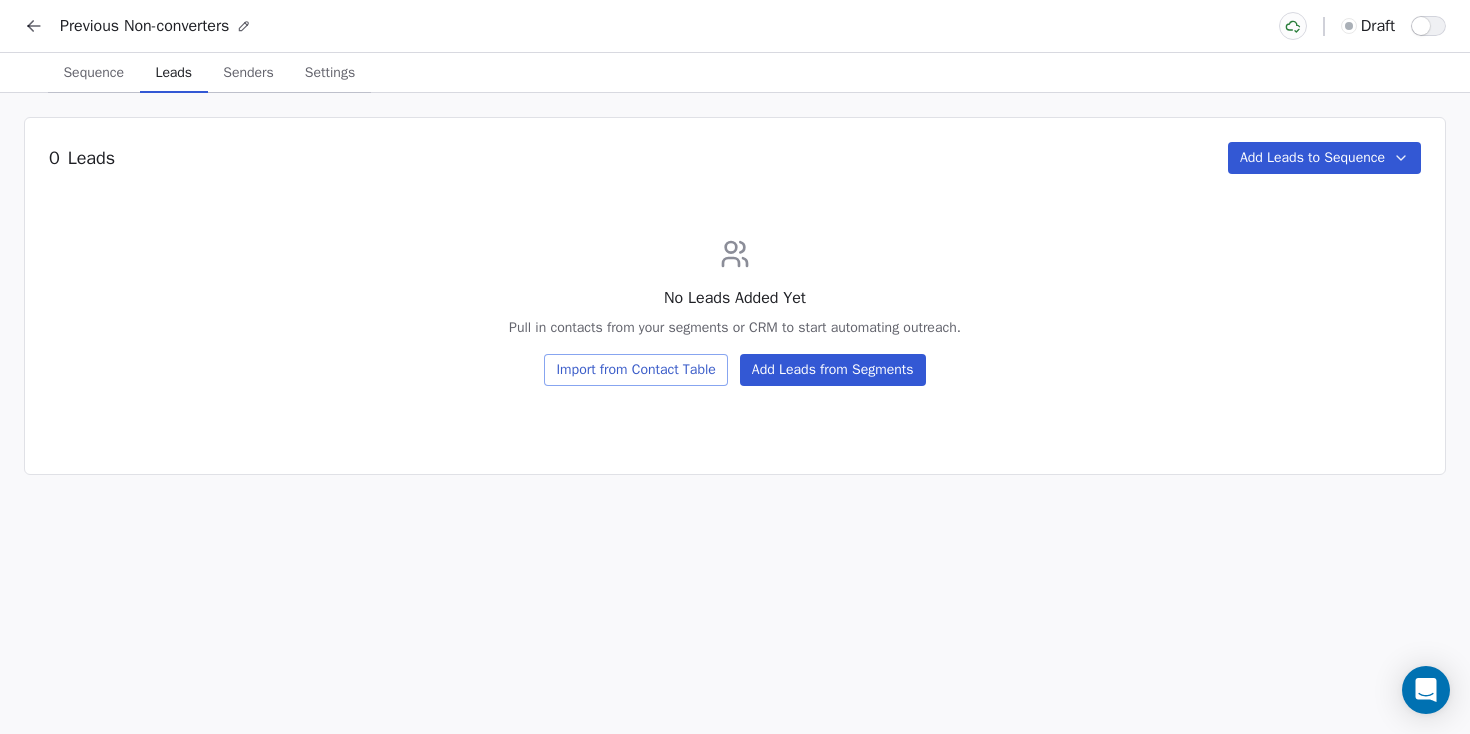 click on "Sequence" at bounding box center [93, 73] 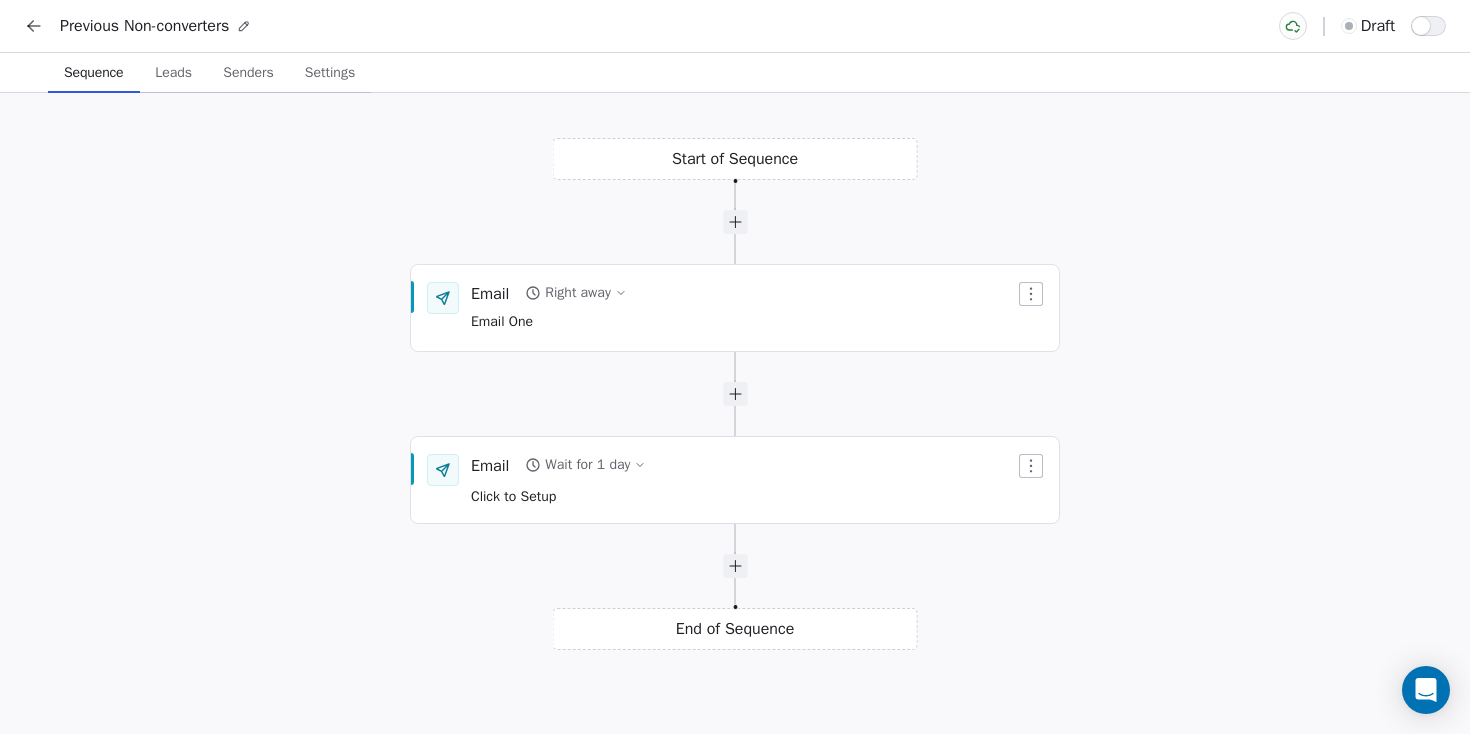 click on "Leads Leads" at bounding box center [174, 73] 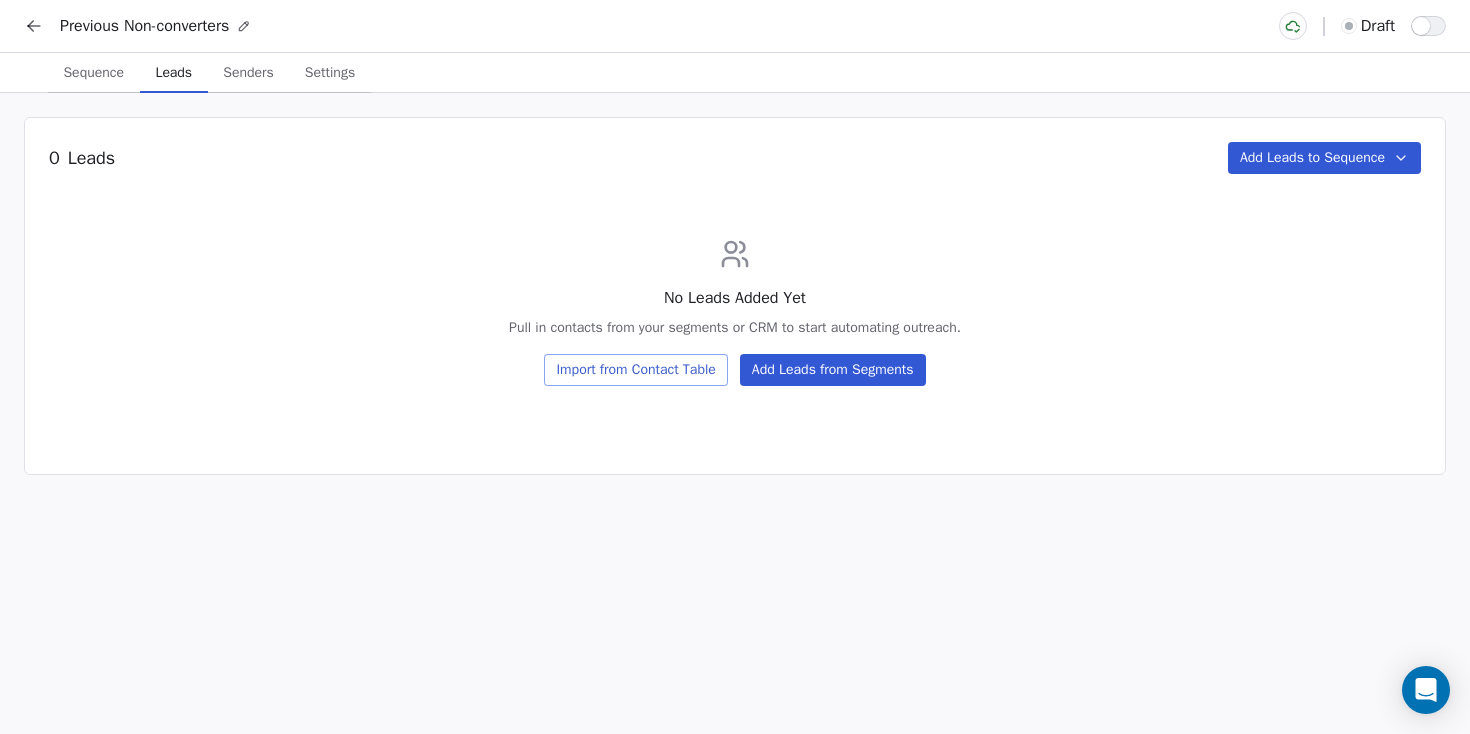 drag, startPoint x: 1357, startPoint y: 161, endPoint x: 1412, endPoint y: 165, distance: 55.145264 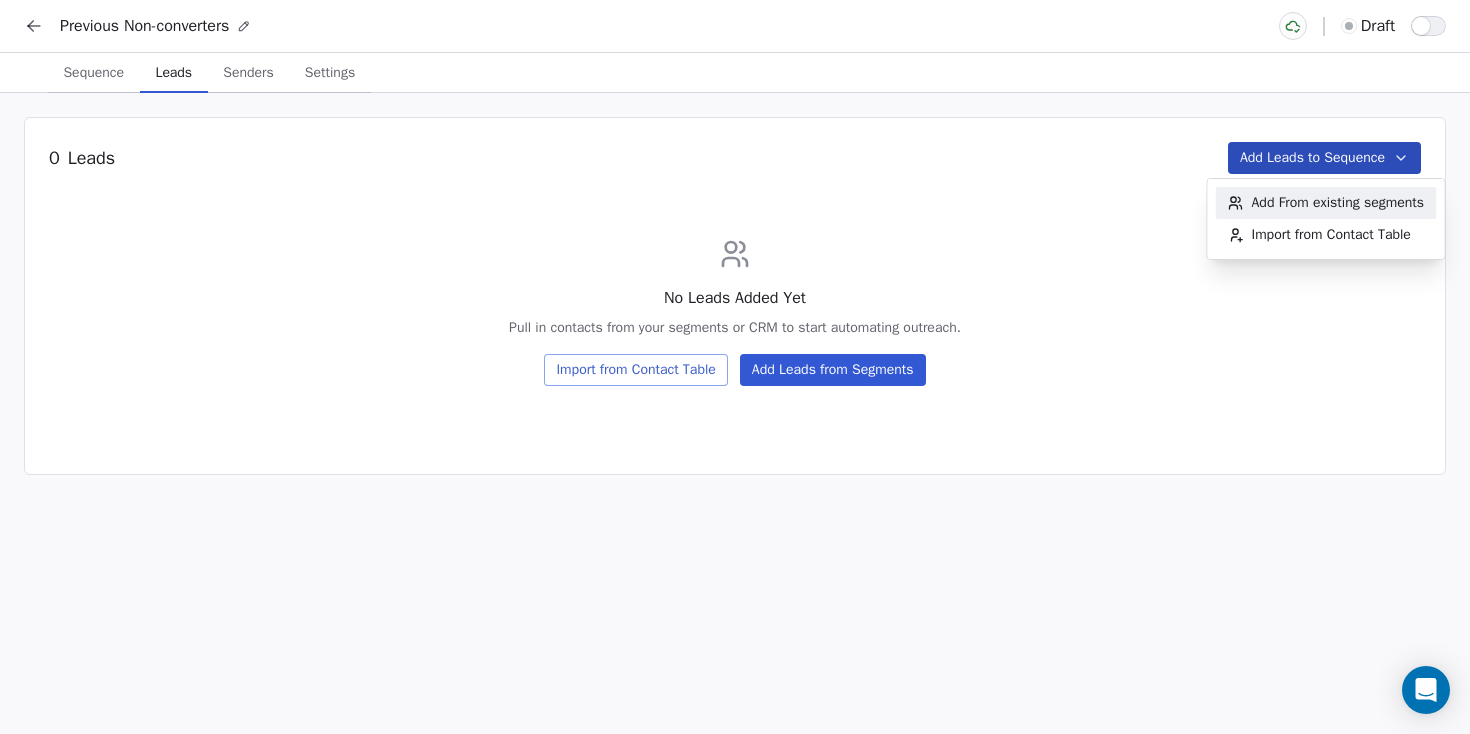 click on "Previous Non-converters draft Sequence Sequence Leads Leads Senders Senders Settings Settings 0   Leads Add Leads to Sequence No Leads Added Yet Pull in contacts from your segments or CRM to start automating outreach. Import from Contact Table Add Leads from Segments
Add From existing segments Import from Contact Table" at bounding box center (735, 367) 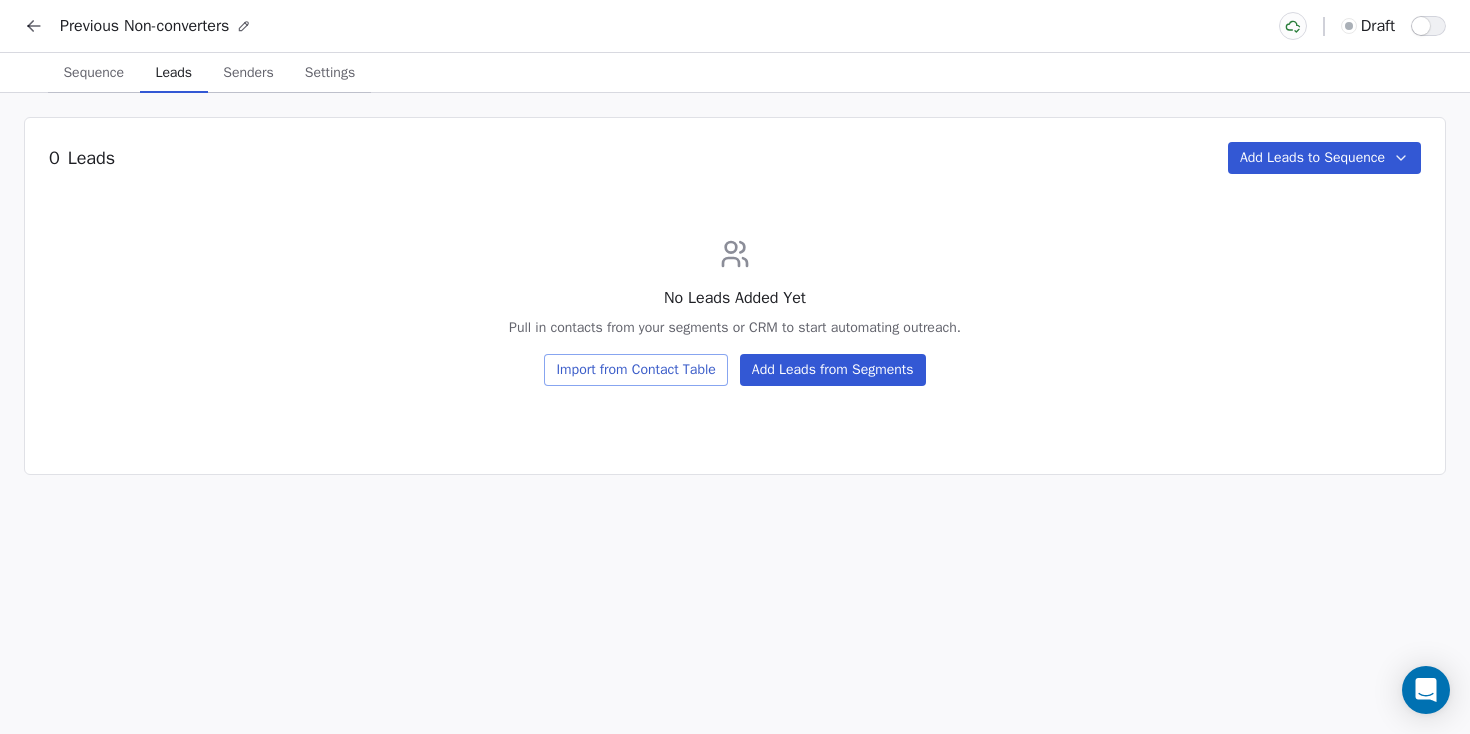 click on "No Leads Added Yet Pull in contacts from your segments or CRM to start automating outreach. Import from Contact Table Add Leads from Segments" at bounding box center (735, 312) 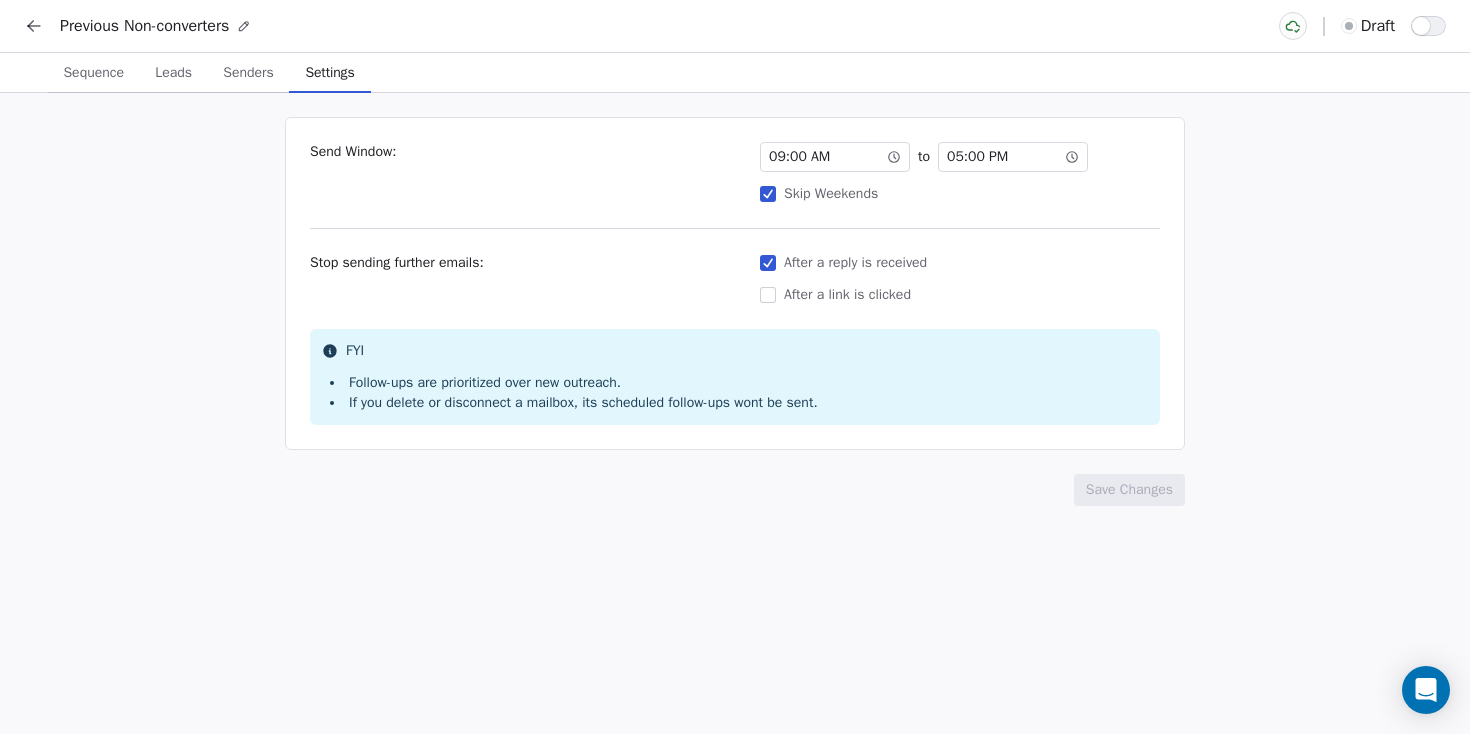 click on "Settings Settings" at bounding box center (329, 73) 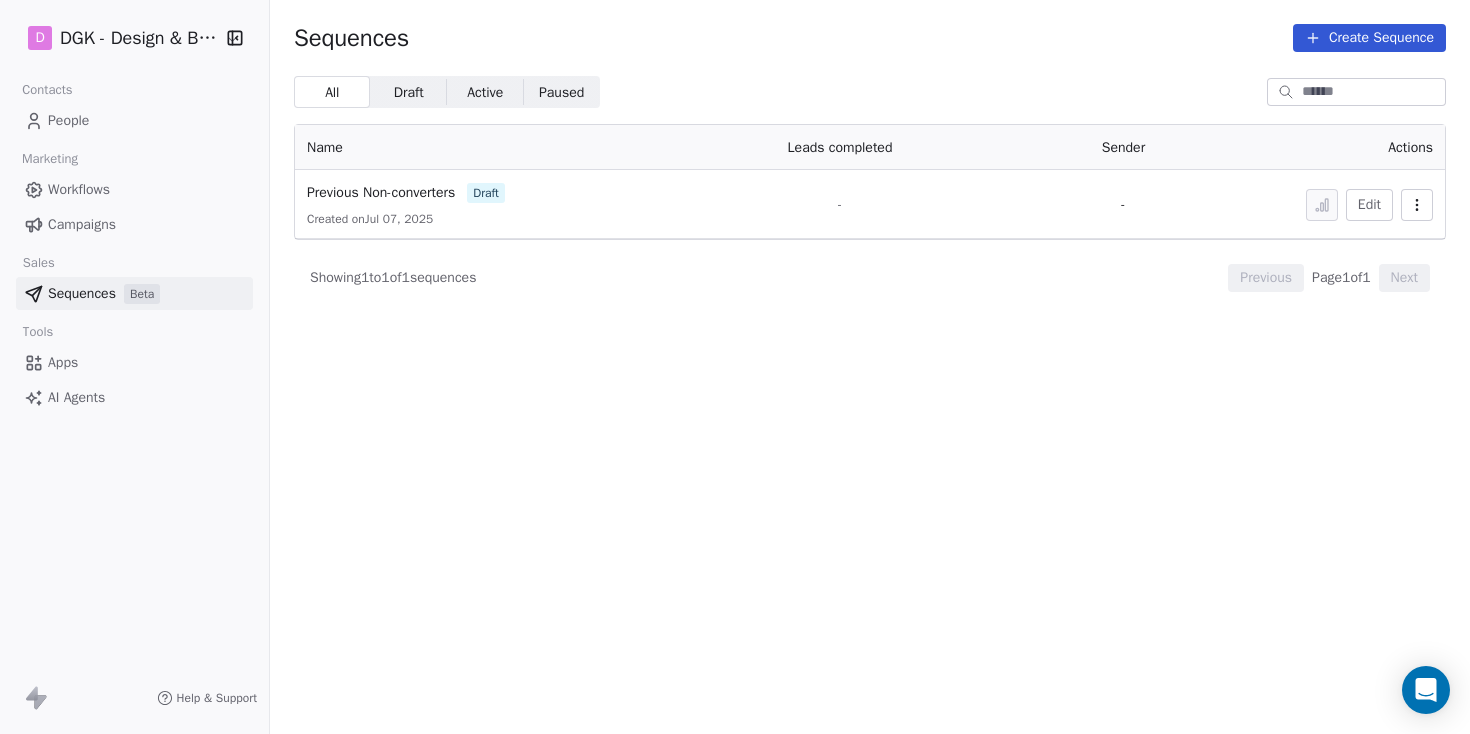 click on "Workflows" at bounding box center (134, 189) 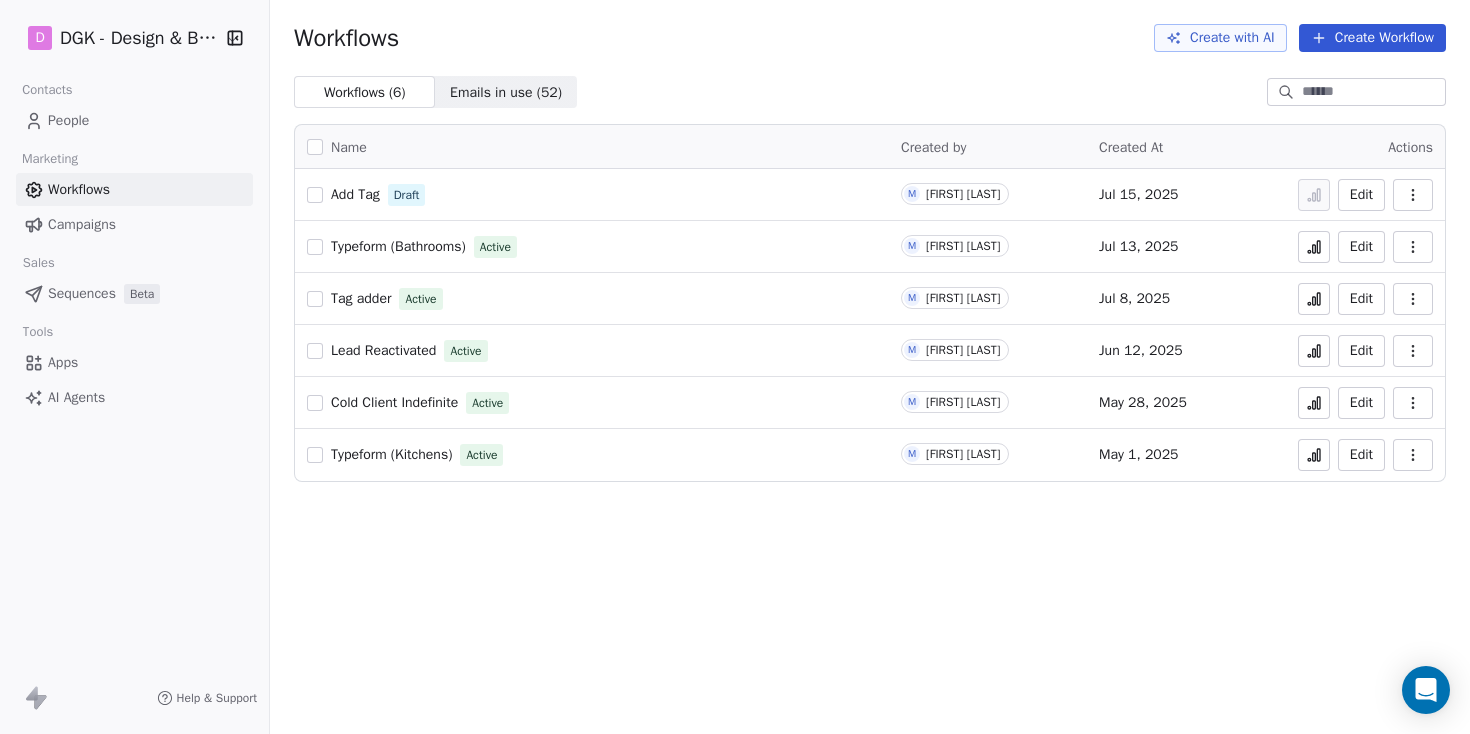 click 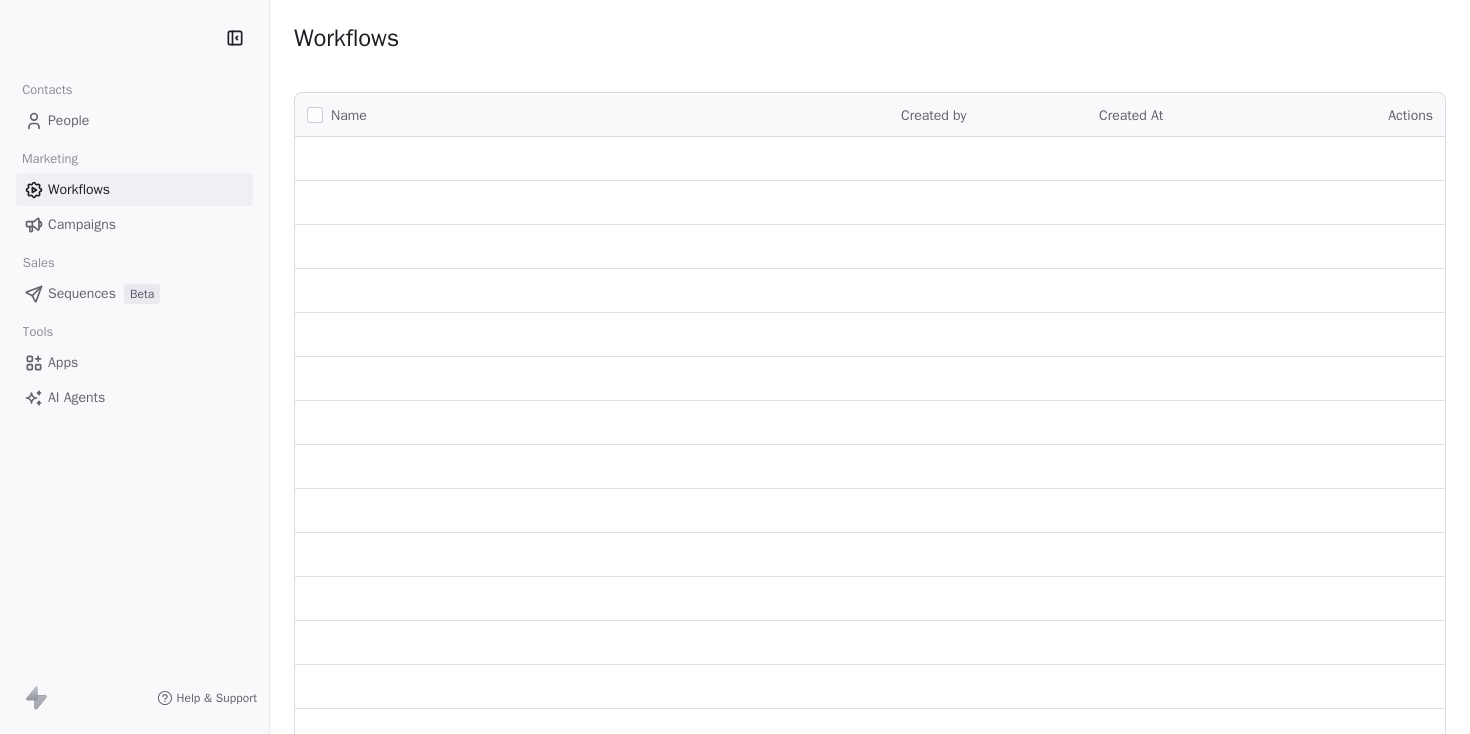 scroll, scrollTop: 0, scrollLeft: 0, axis: both 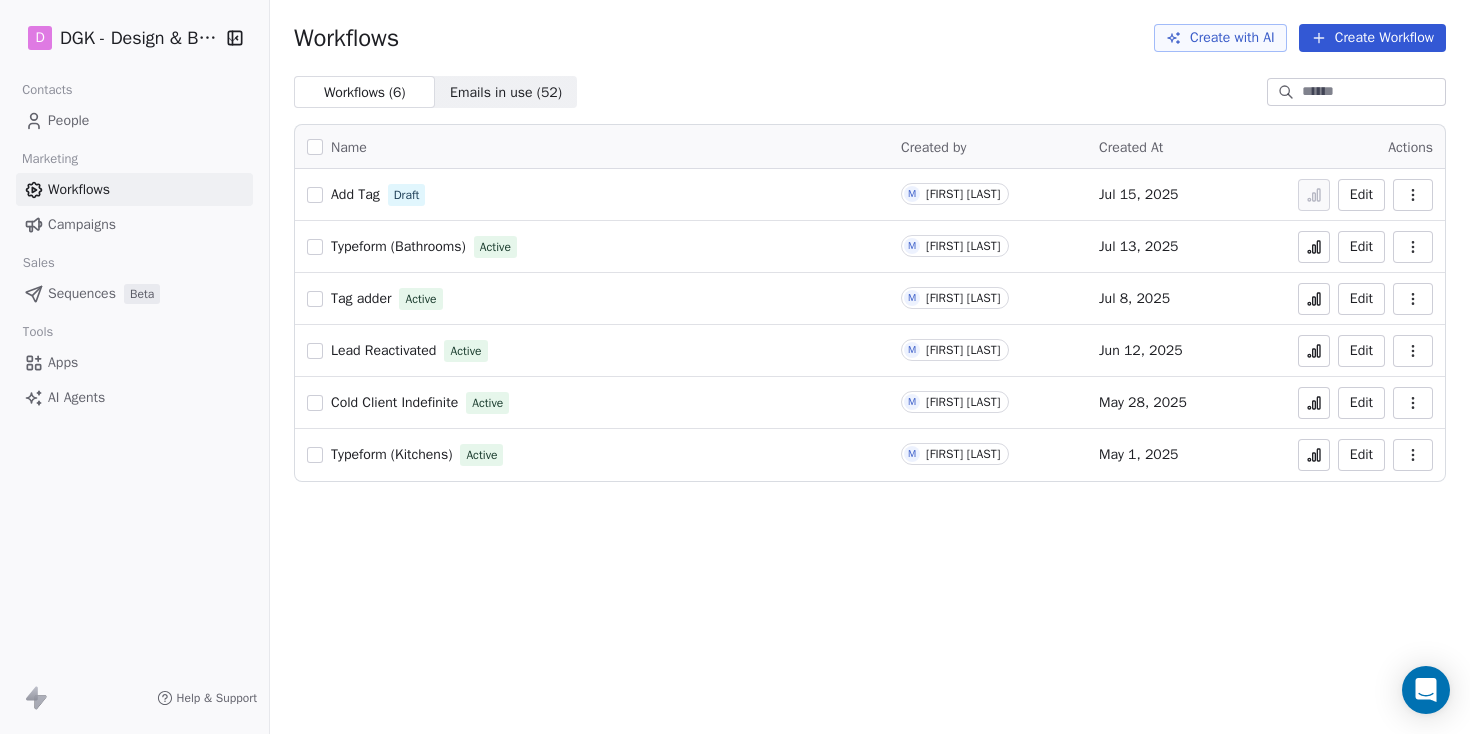click on "Sequences" at bounding box center (82, 293) 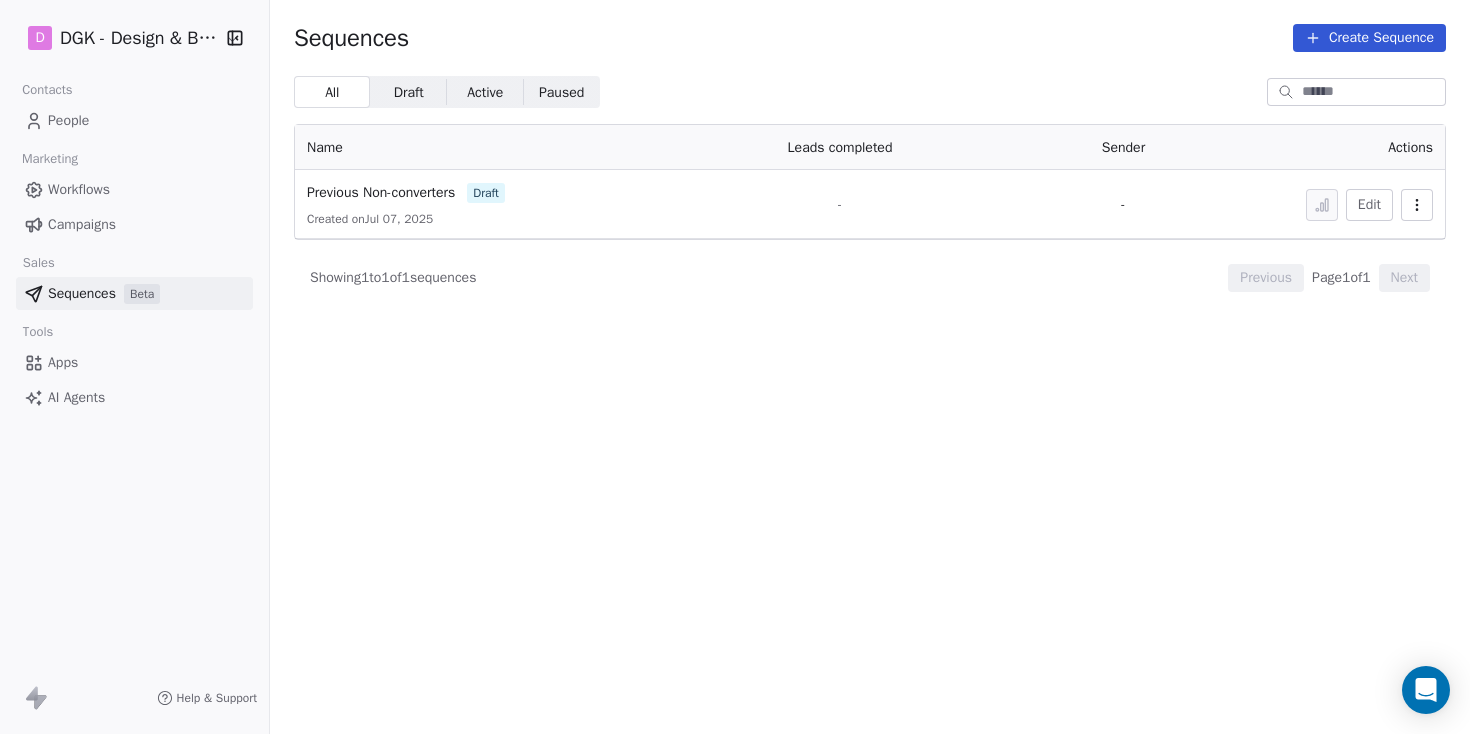 click on "Previous Non-converters draft Created on  Jul 07, 2025" at bounding box center (476, 204) 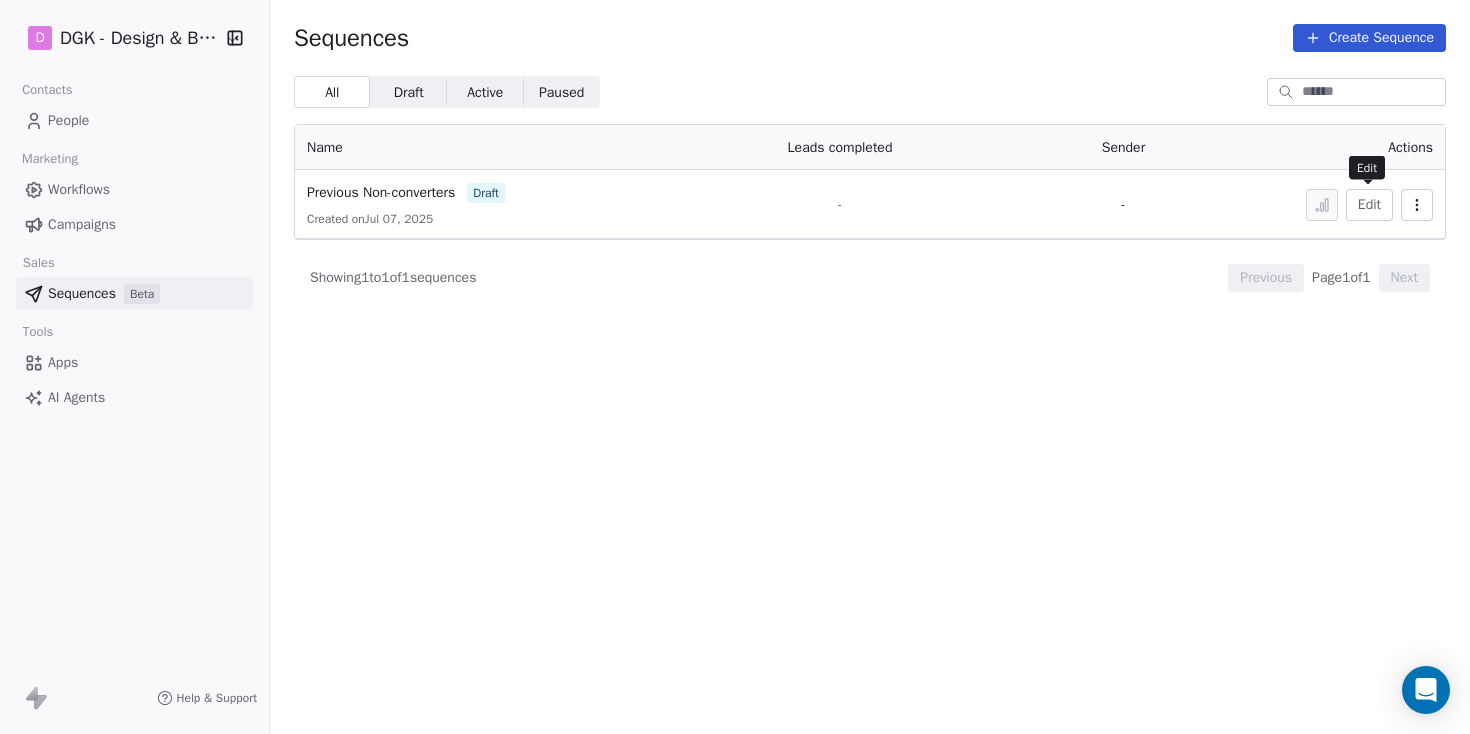 click on "Edit" at bounding box center [1369, 205] 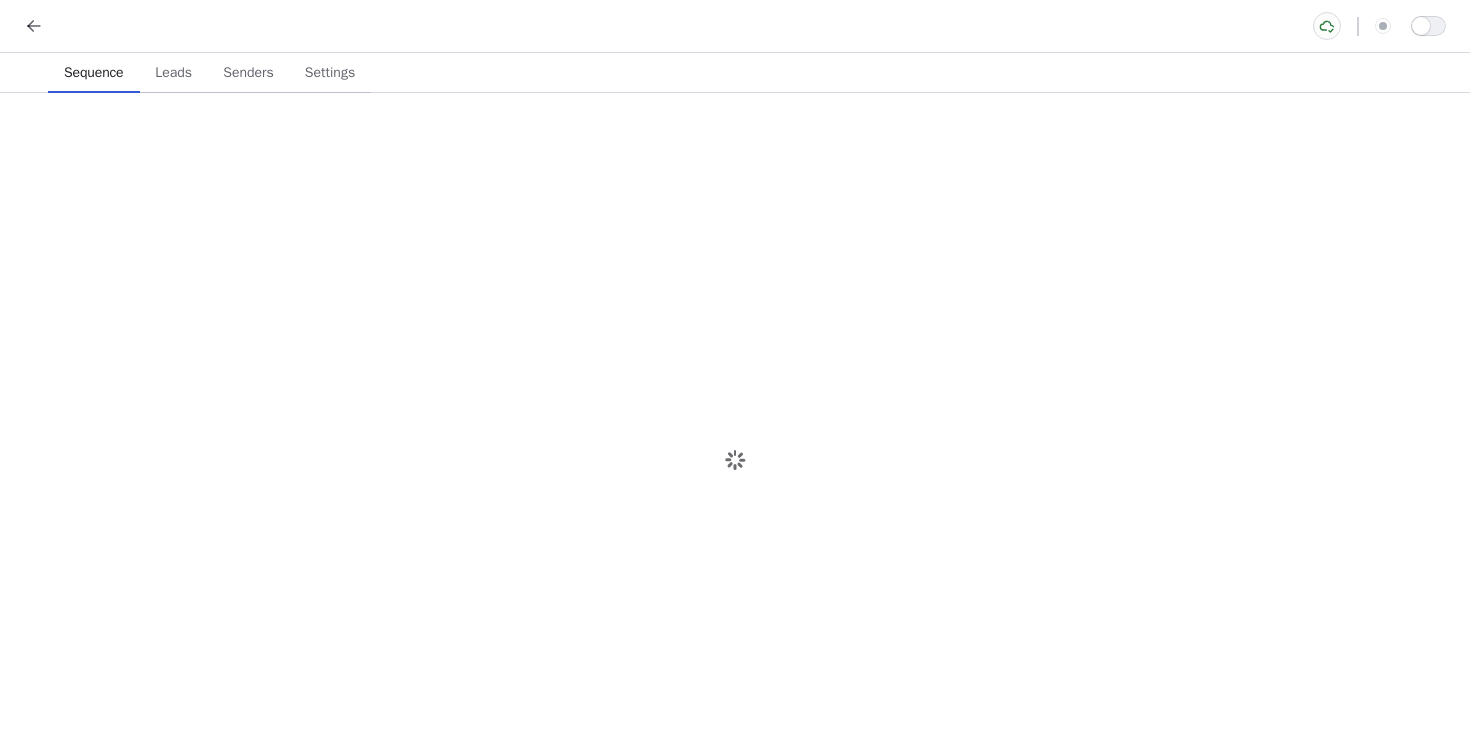scroll, scrollTop: 0, scrollLeft: 0, axis: both 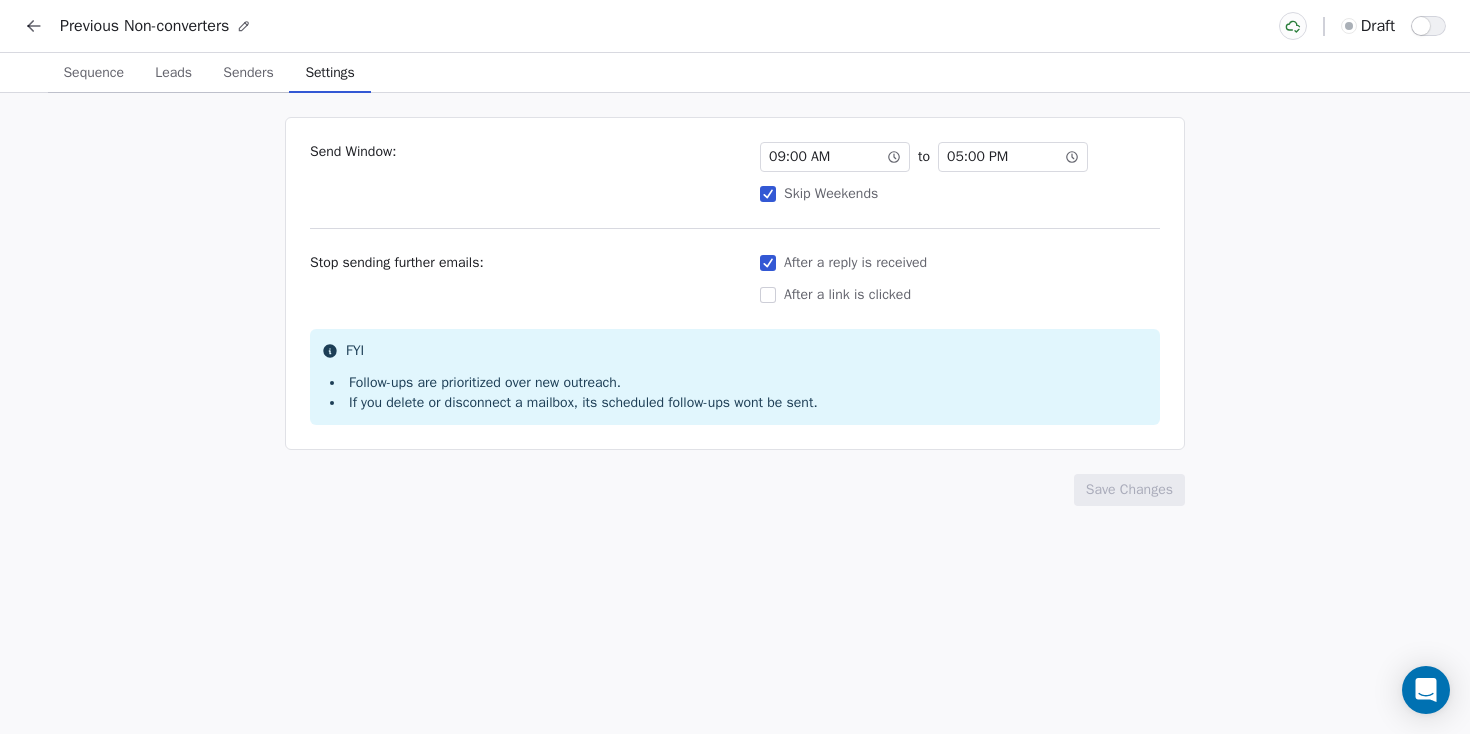 click on "Settings Settings" at bounding box center (329, 73) 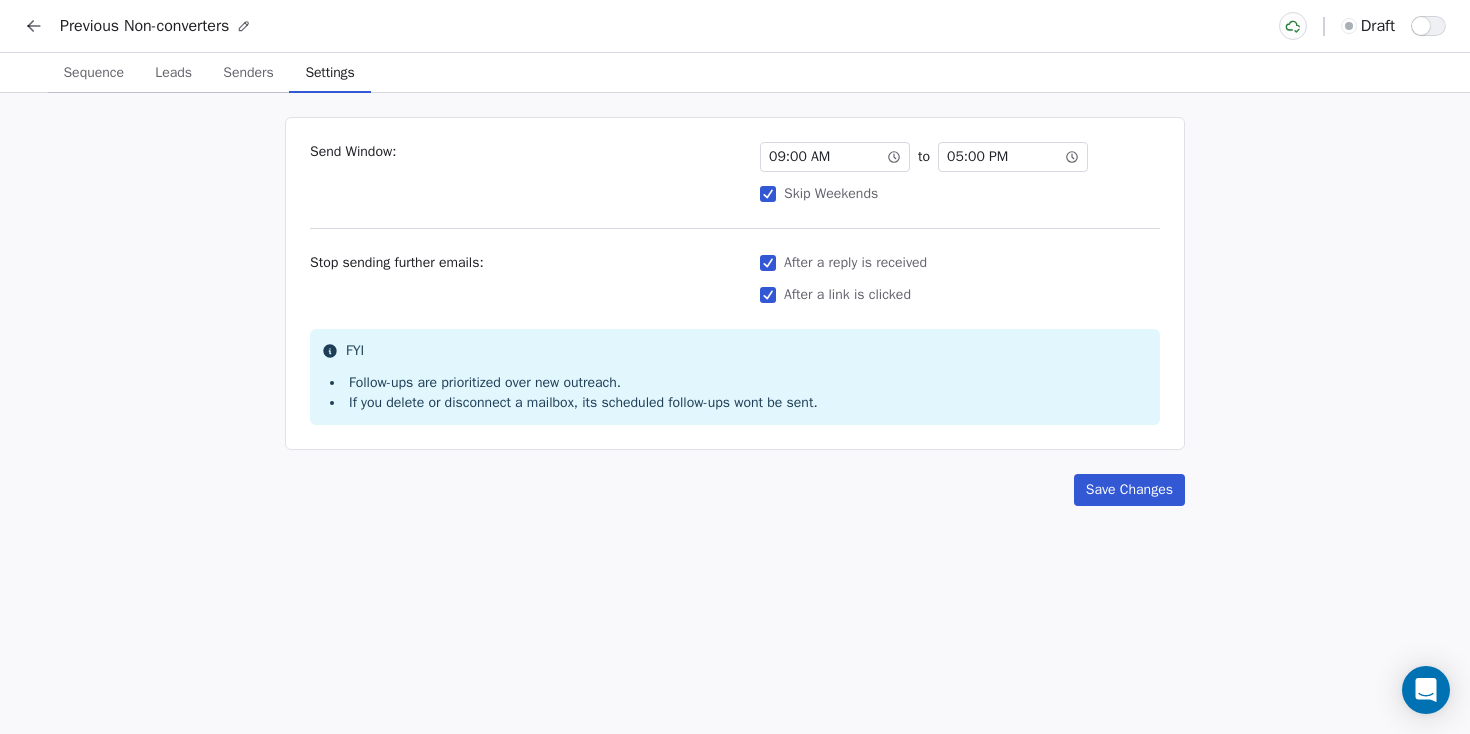 click on "After a link is clicked" at bounding box center (768, 295) 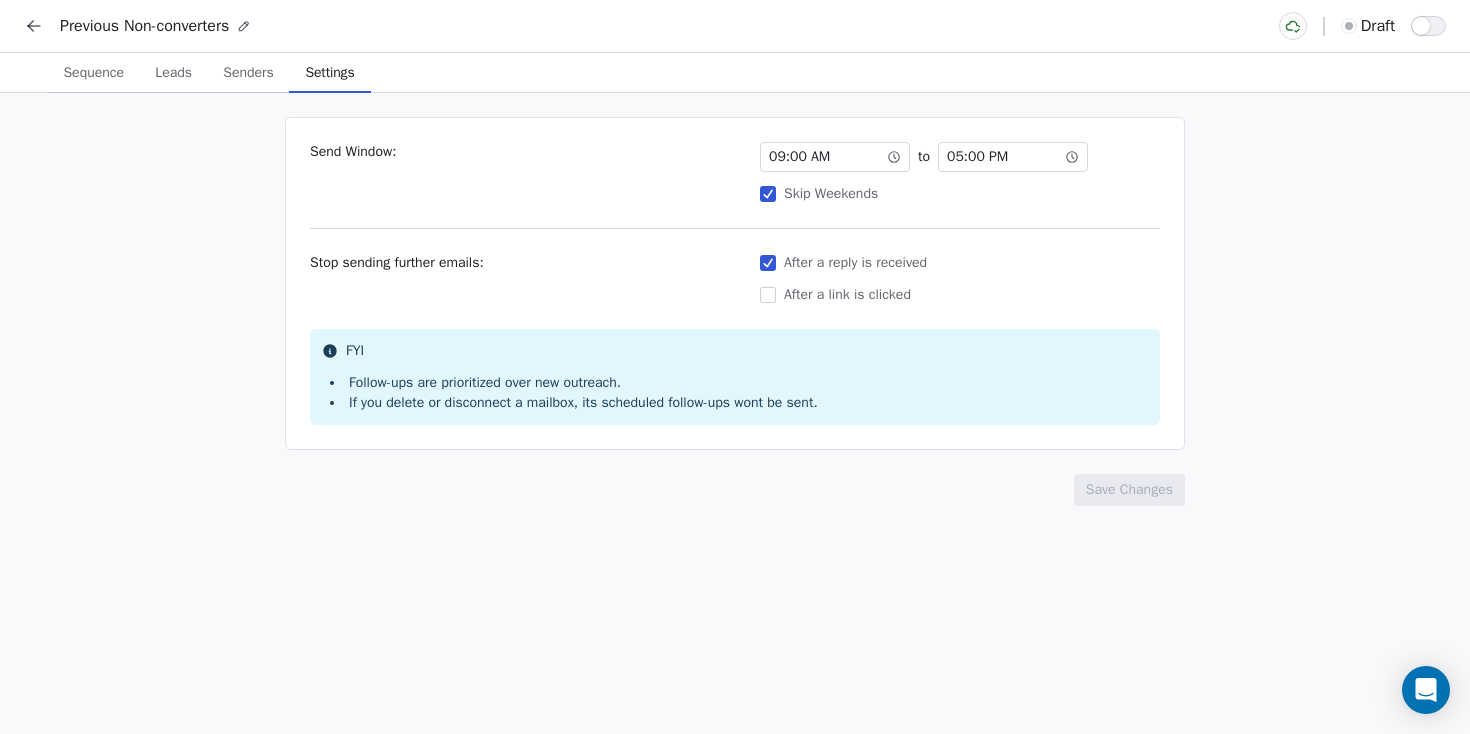 click at bounding box center [34, 26] 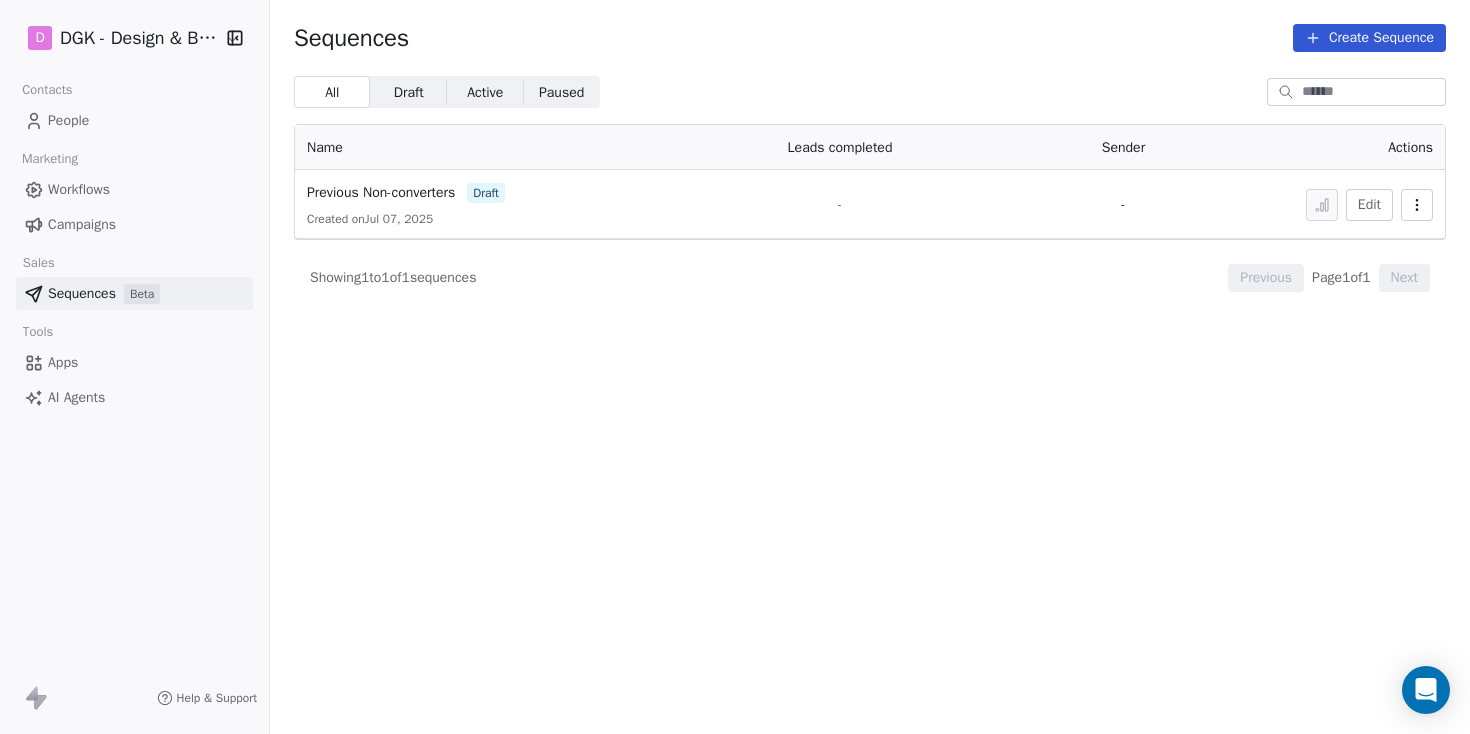 click 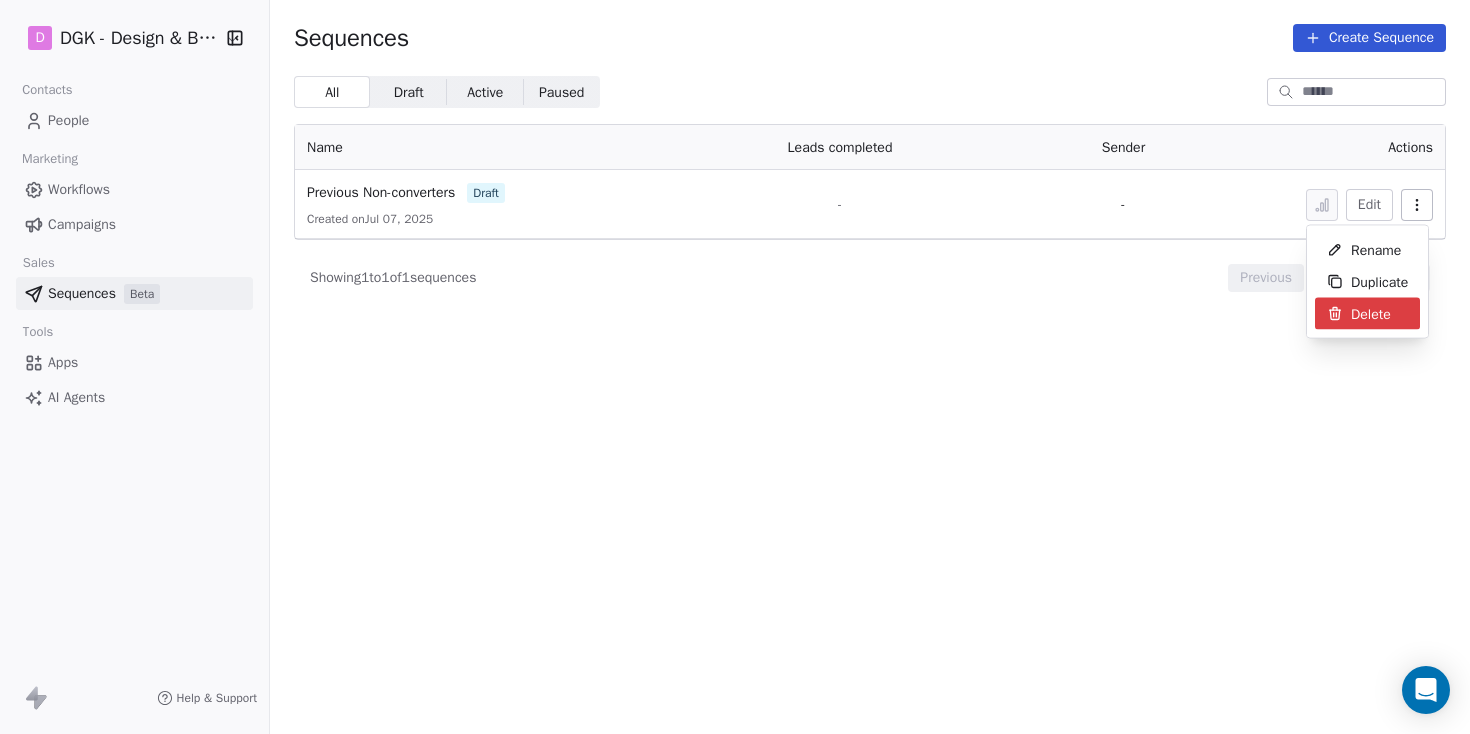click on "Delete" at bounding box center [1371, 313] 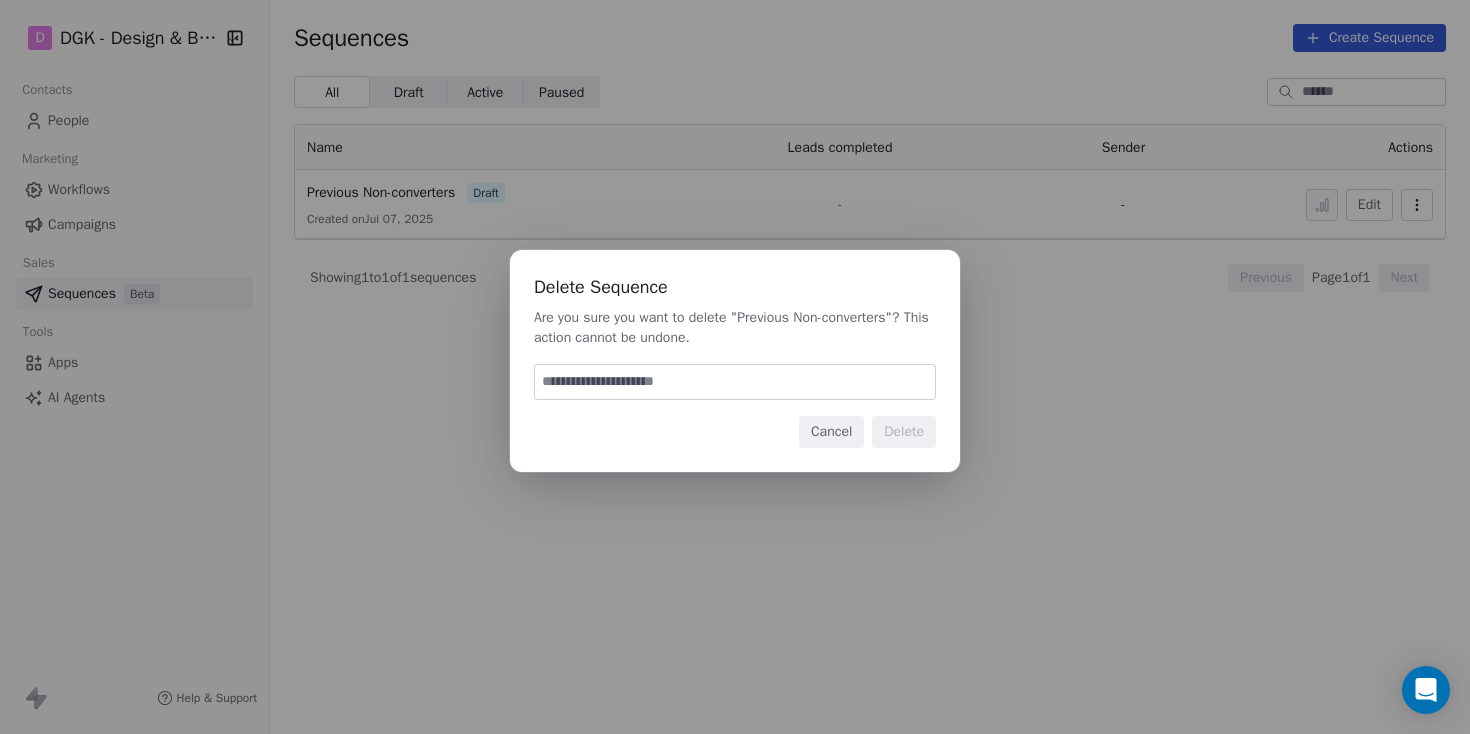 click at bounding box center [735, 382] 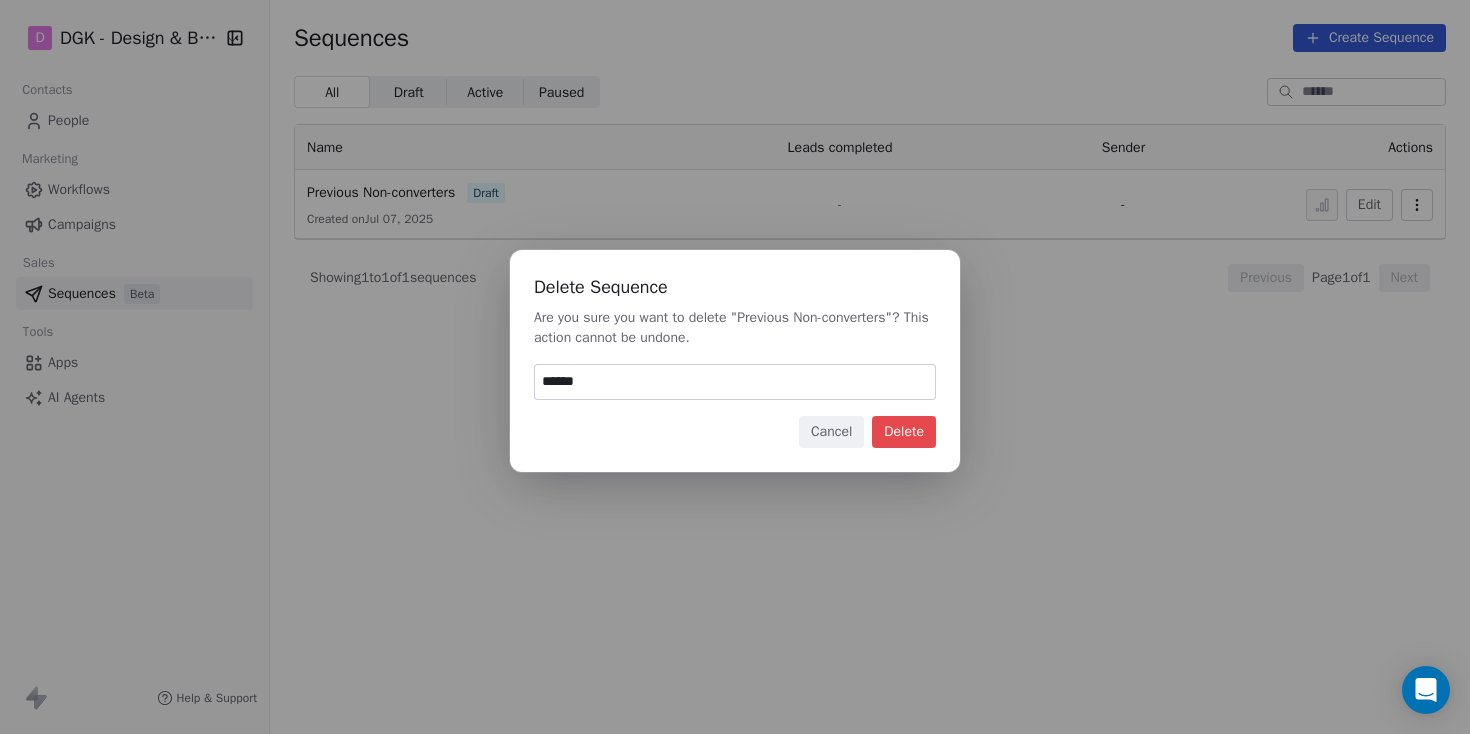 type on "******" 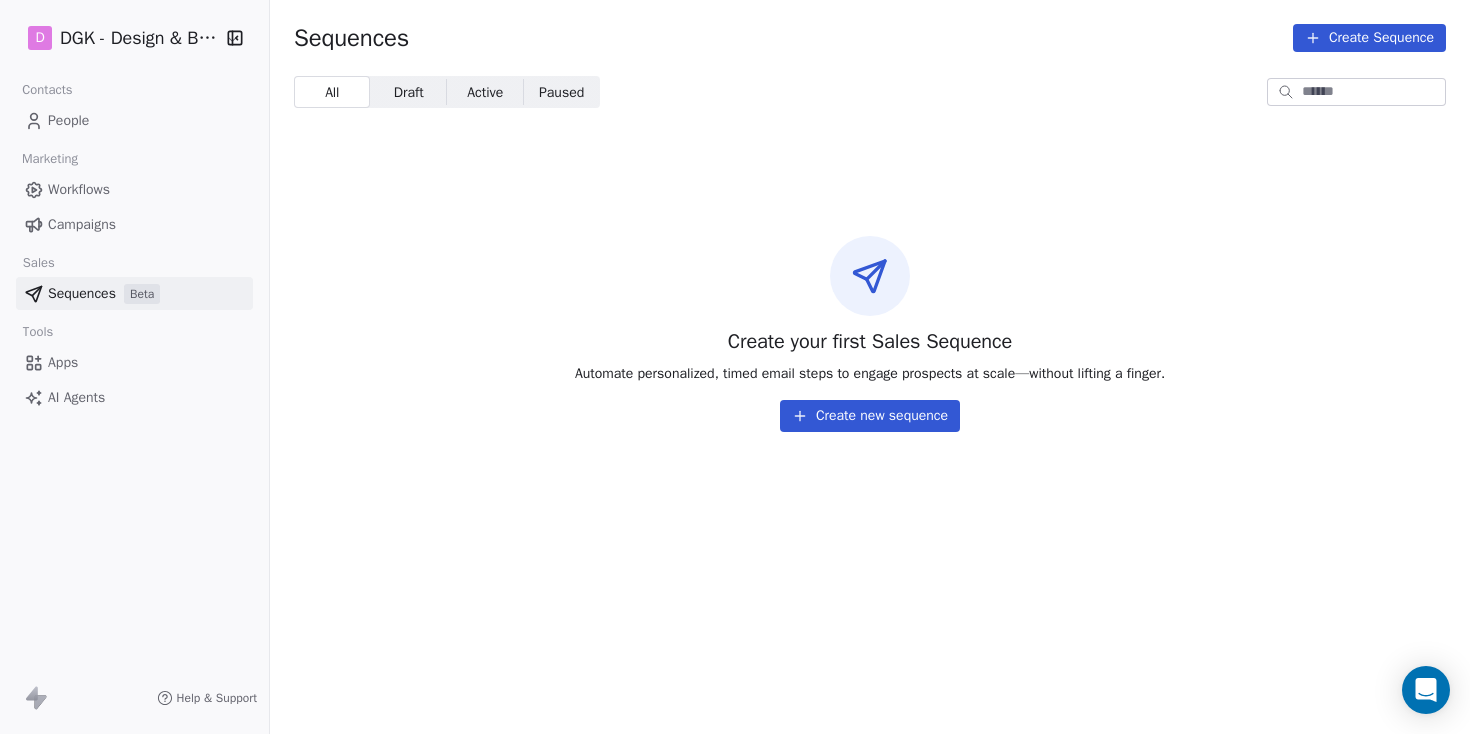 click on "People" at bounding box center (134, 120) 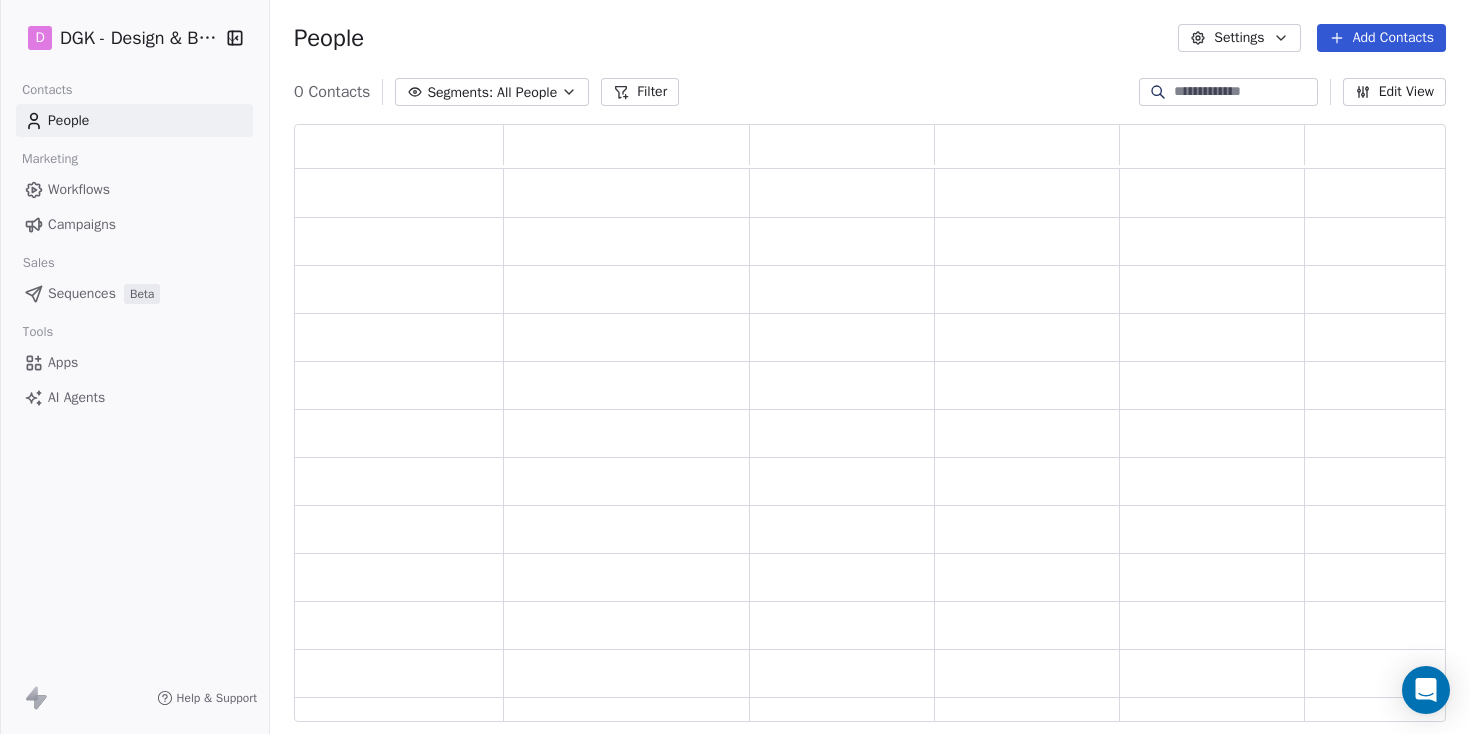 scroll, scrollTop: 1, scrollLeft: 1, axis: both 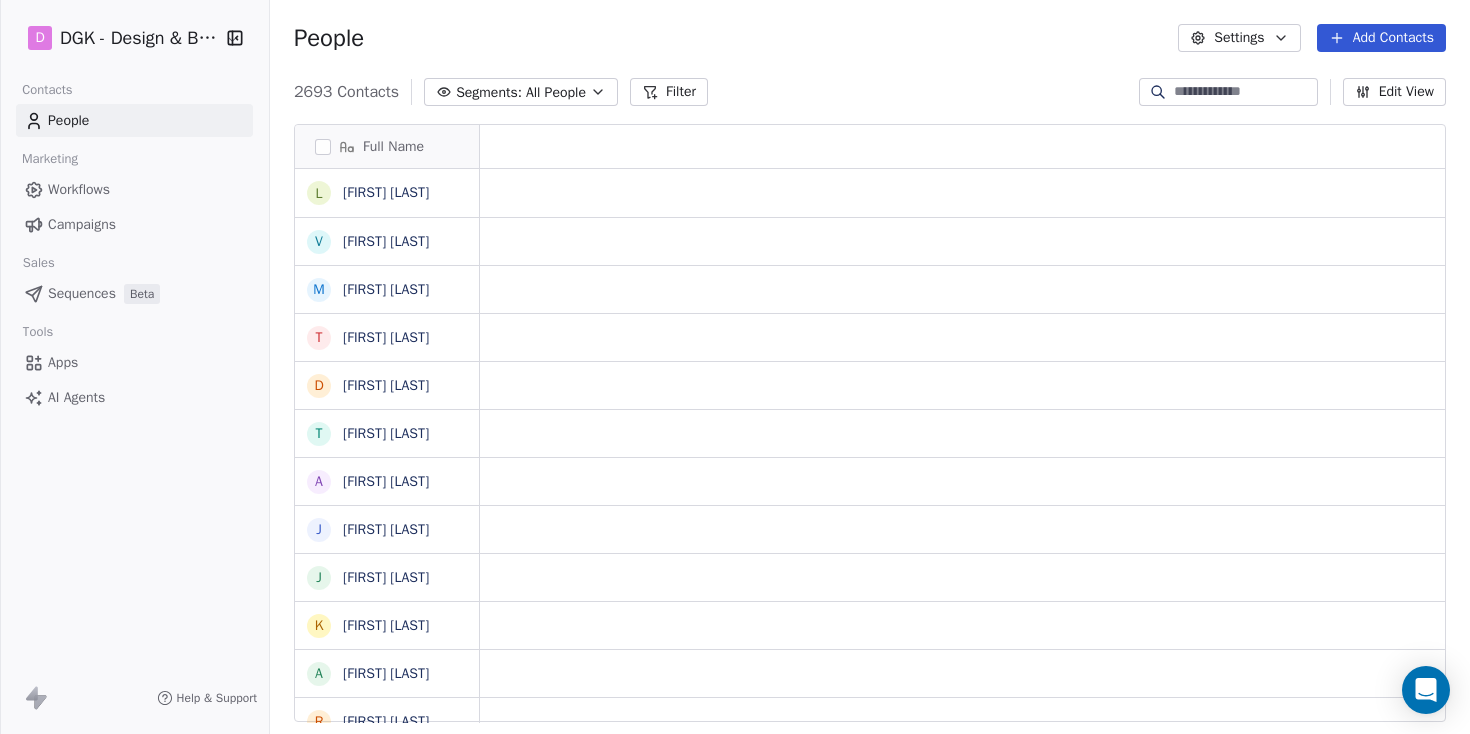 click on "Workflows" at bounding box center [79, 189] 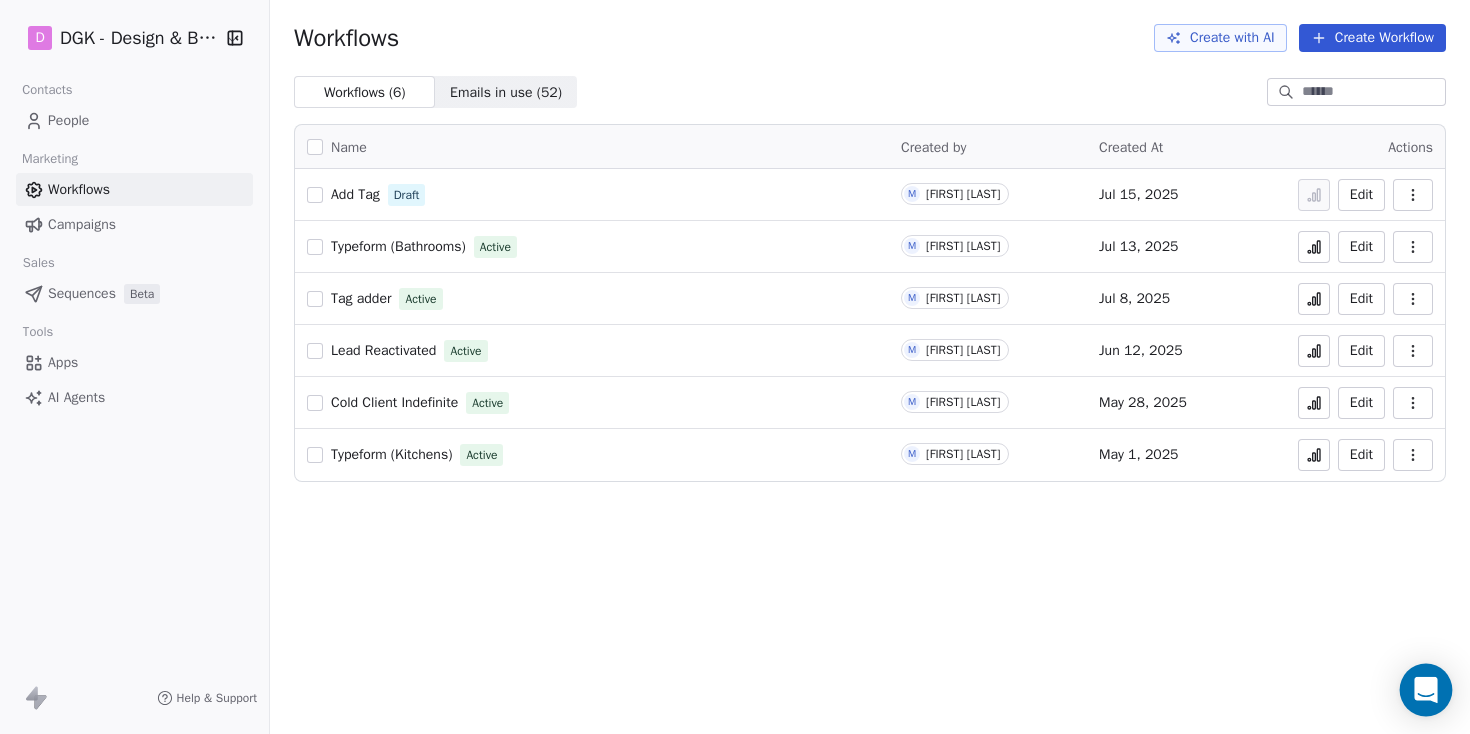 click 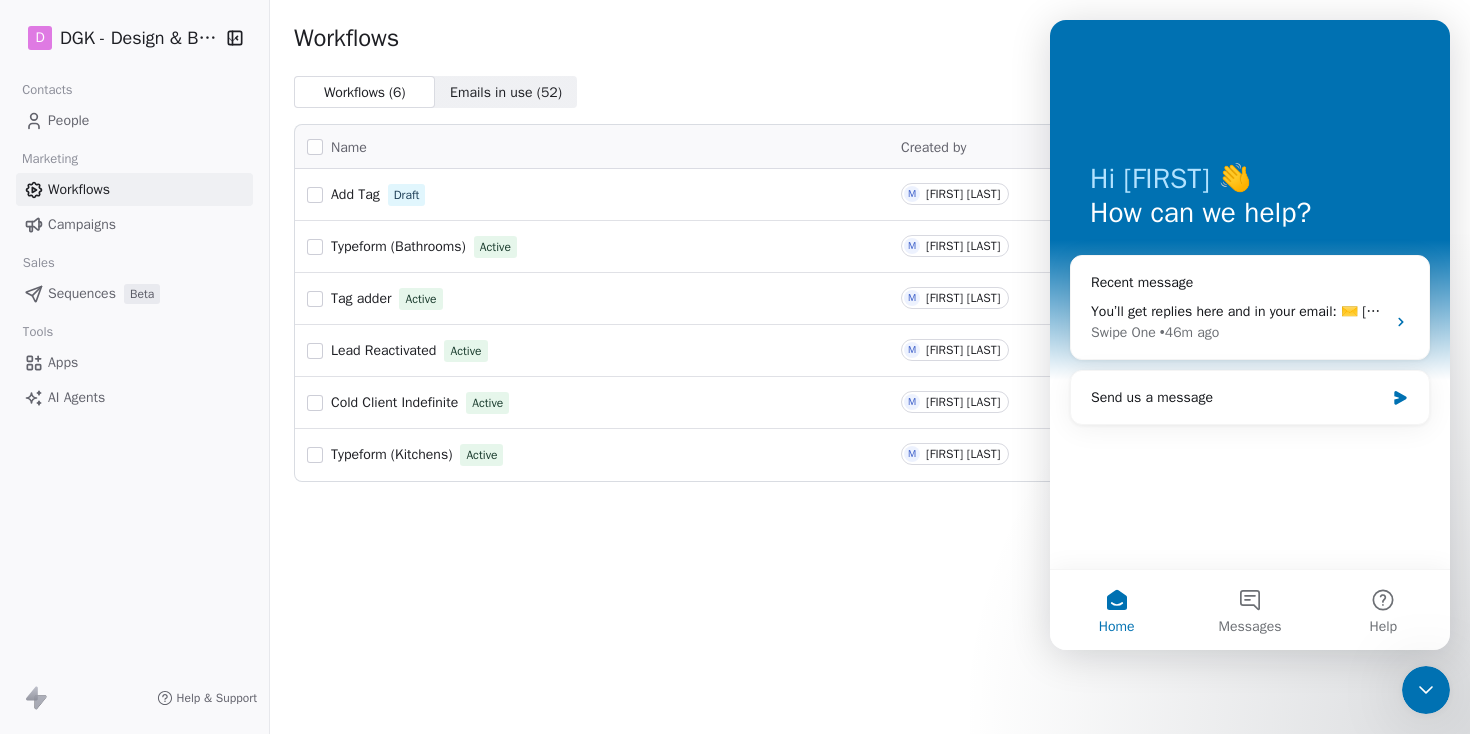 scroll, scrollTop: 0, scrollLeft: 0, axis: both 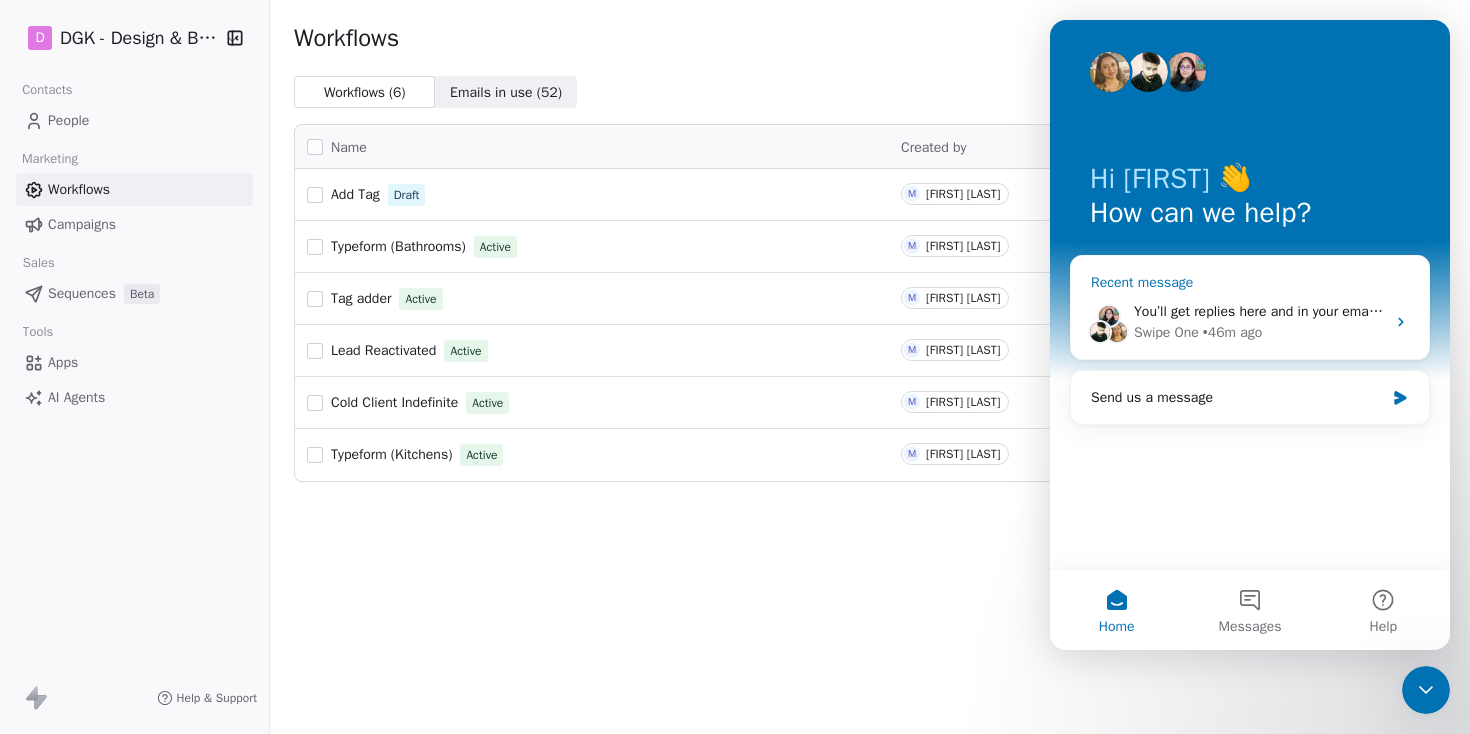 click on "Swipe One • 46m ago" at bounding box center (1259, 332) 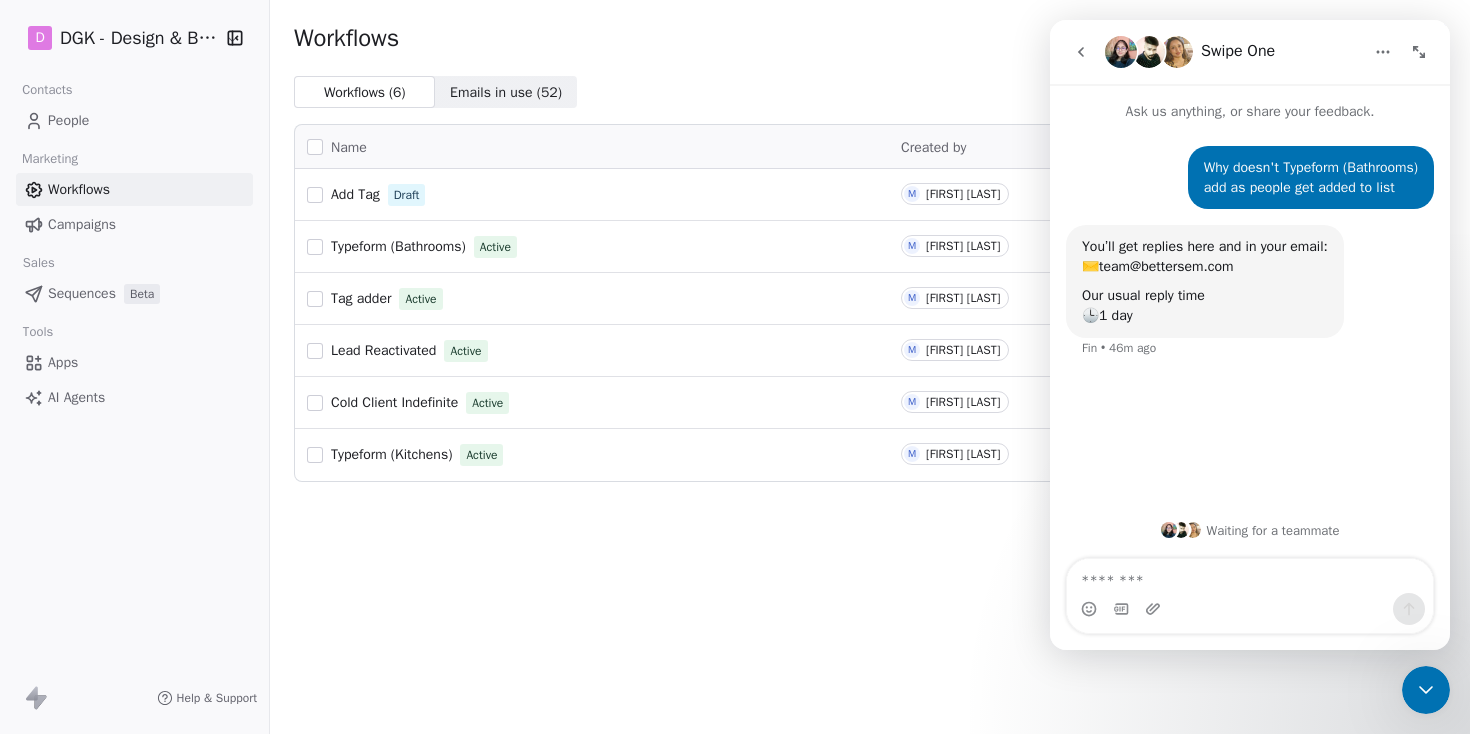 click at bounding box center [1426, 690] 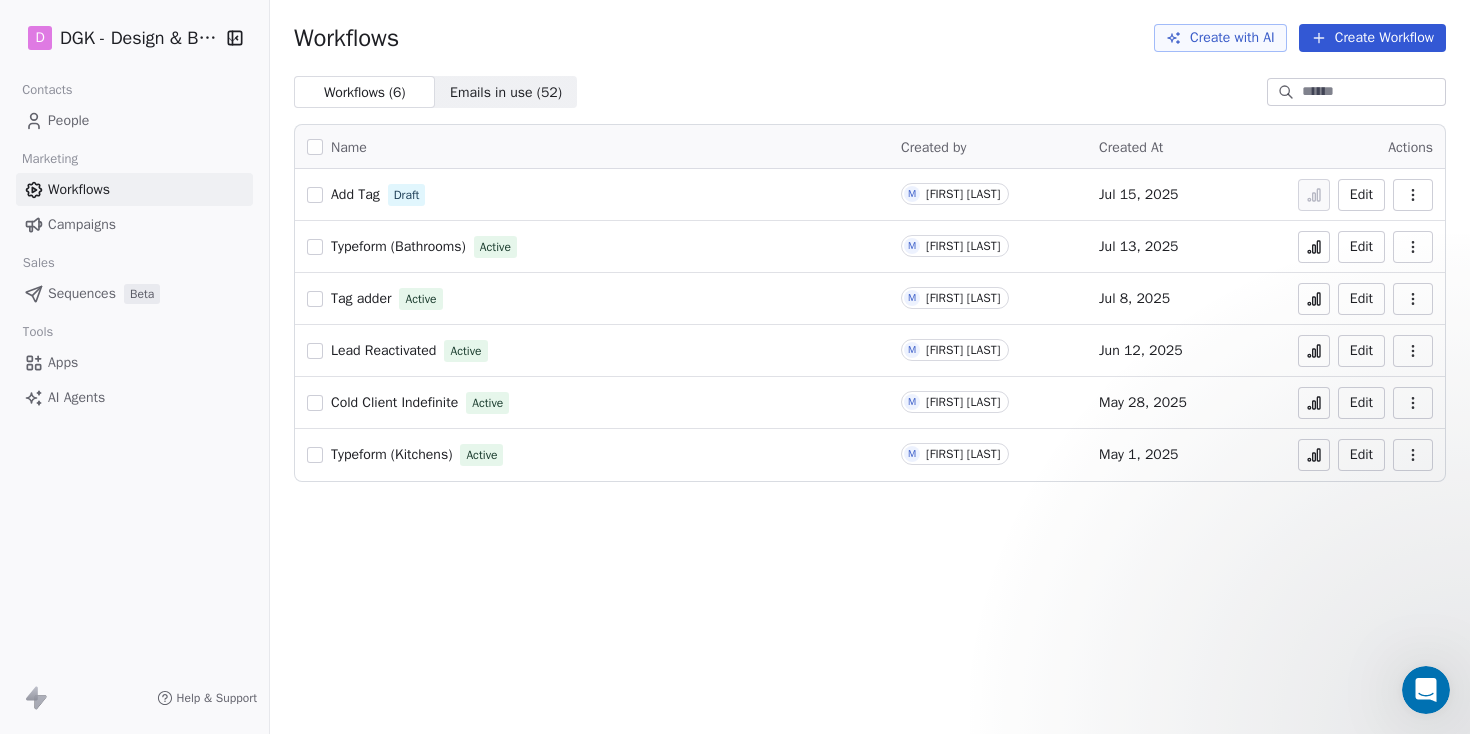 scroll, scrollTop: 0, scrollLeft: 0, axis: both 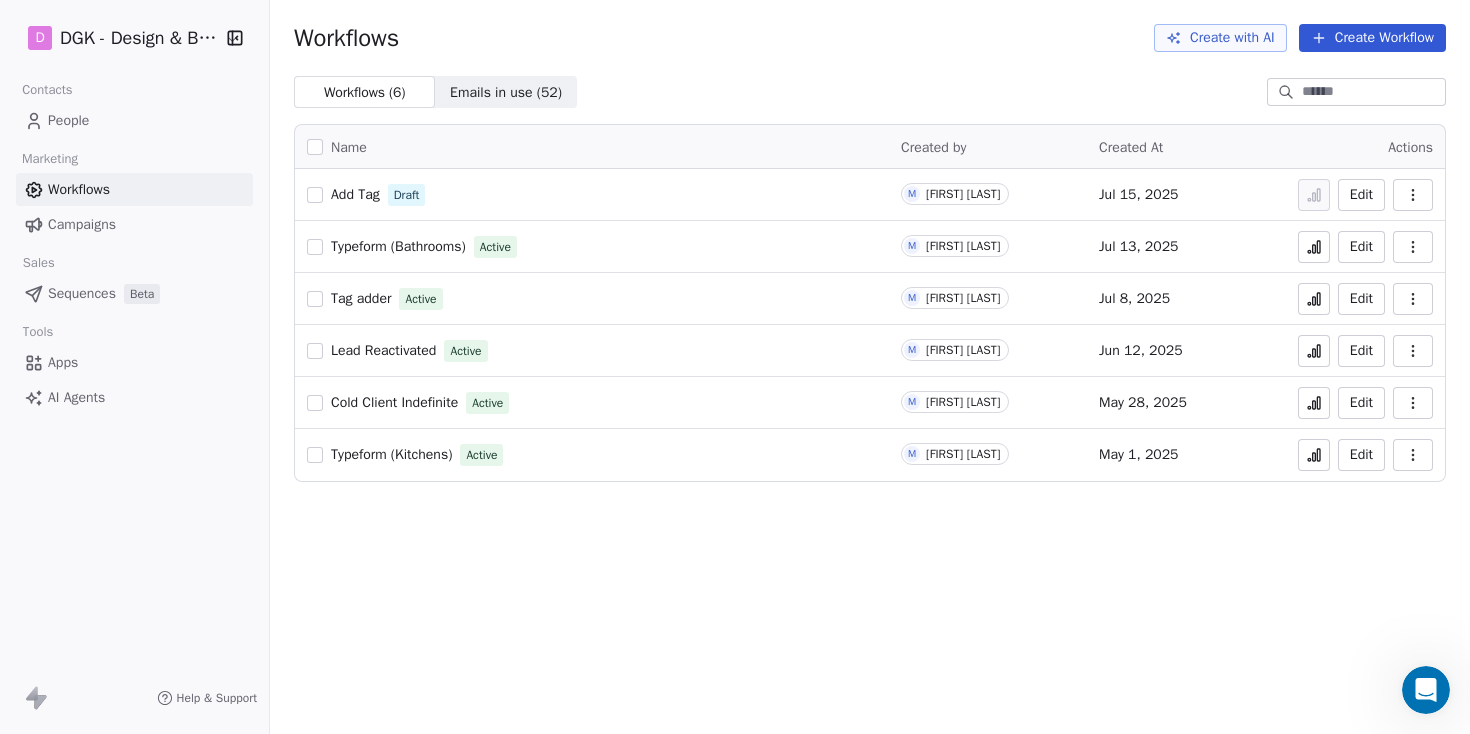 click on "Emails in use ( 52 ) Emails in use ( 52 ) Name Created by Created At Actions Add Tag Draft M [FIRST] [LAST] [MONTH] [DAY], [YEAR] Edit Typeform (Bathrooms) Active M [FIRST] [LAST] [MONTH] [DAY], [YEAR] Edit Tag adder Active M [FIRST] [LAST] [MONTH] [DAY], [YEAR] Edit Lead Reactivated Active M [FIRST] [LAST] [MONTH] [DAY], [YEAR] Edit Cold Client Indefinite Active M [FIRST] [LAST] [MONTH] [DAY], [YEAR] Edit Typeform (Kitchens) Active M [FIRST] [LAST] [MONTH] [DAY], [YEAR] Edit" at bounding box center (870, 367) 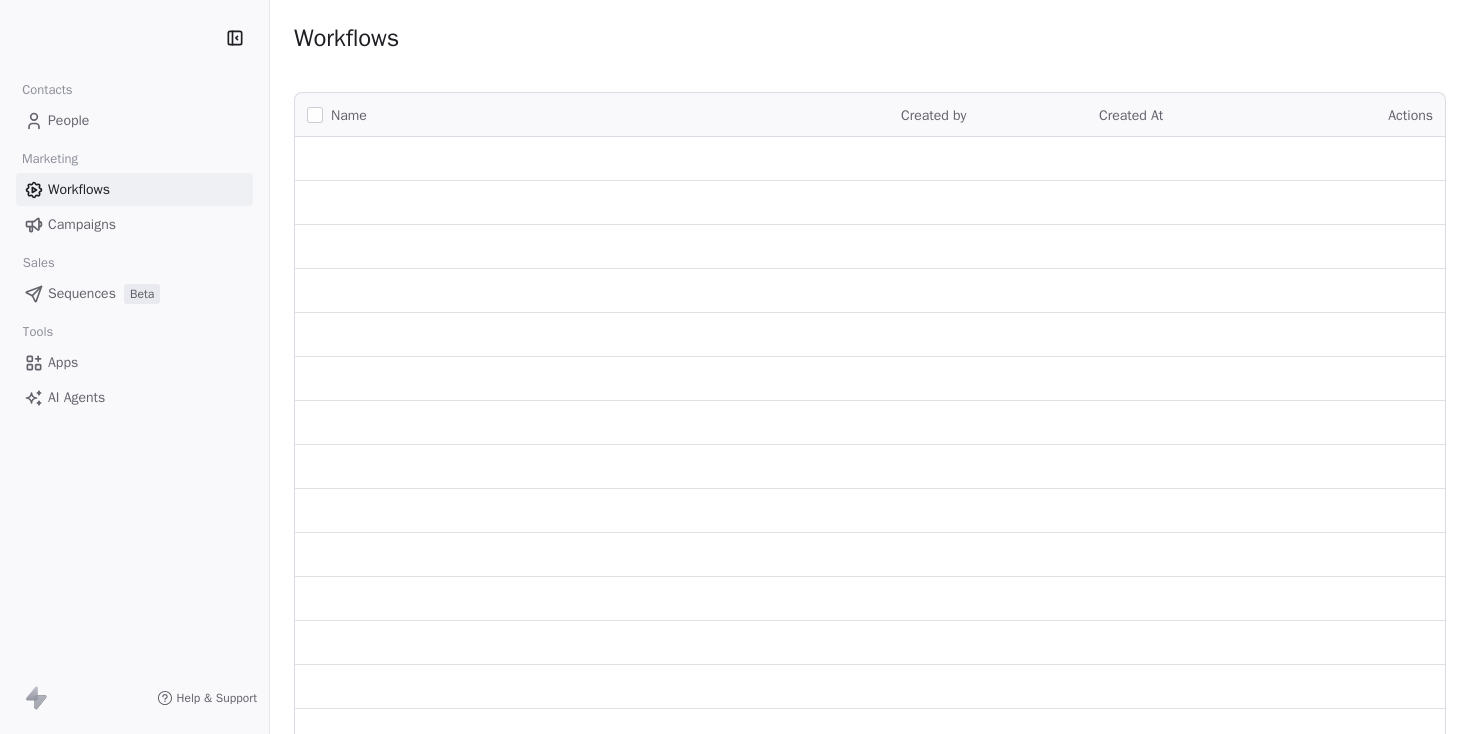 scroll, scrollTop: 0, scrollLeft: 0, axis: both 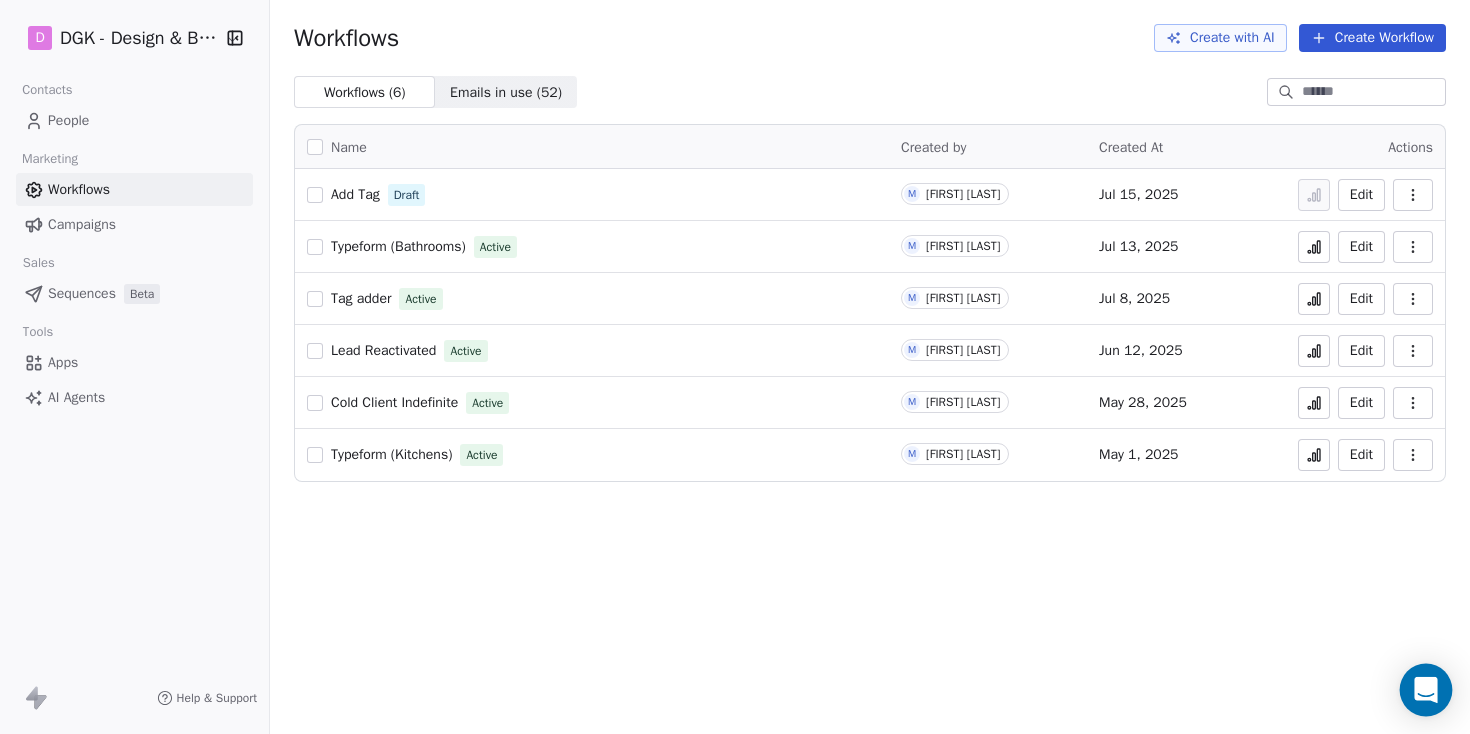 click 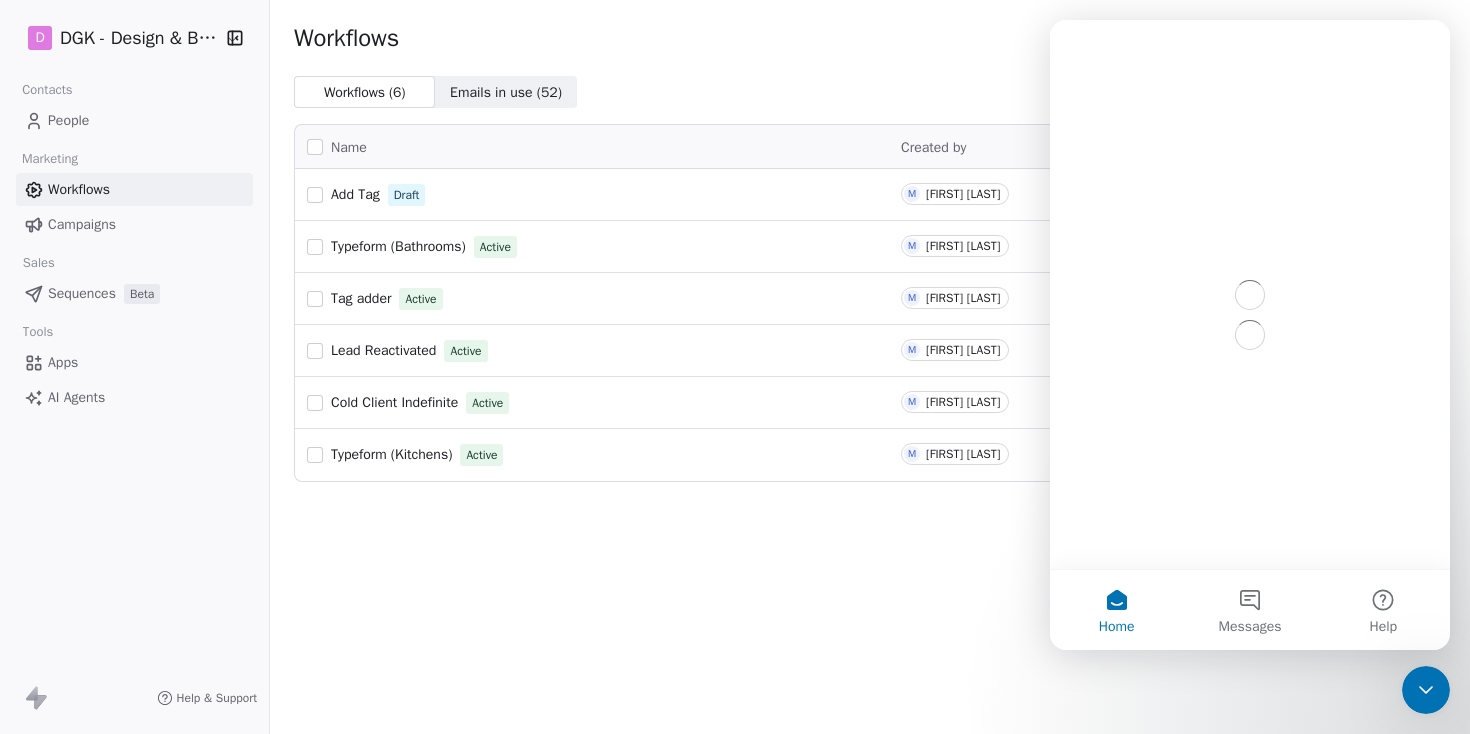 scroll, scrollTop: 0, scrollLeft: 0, axis: both 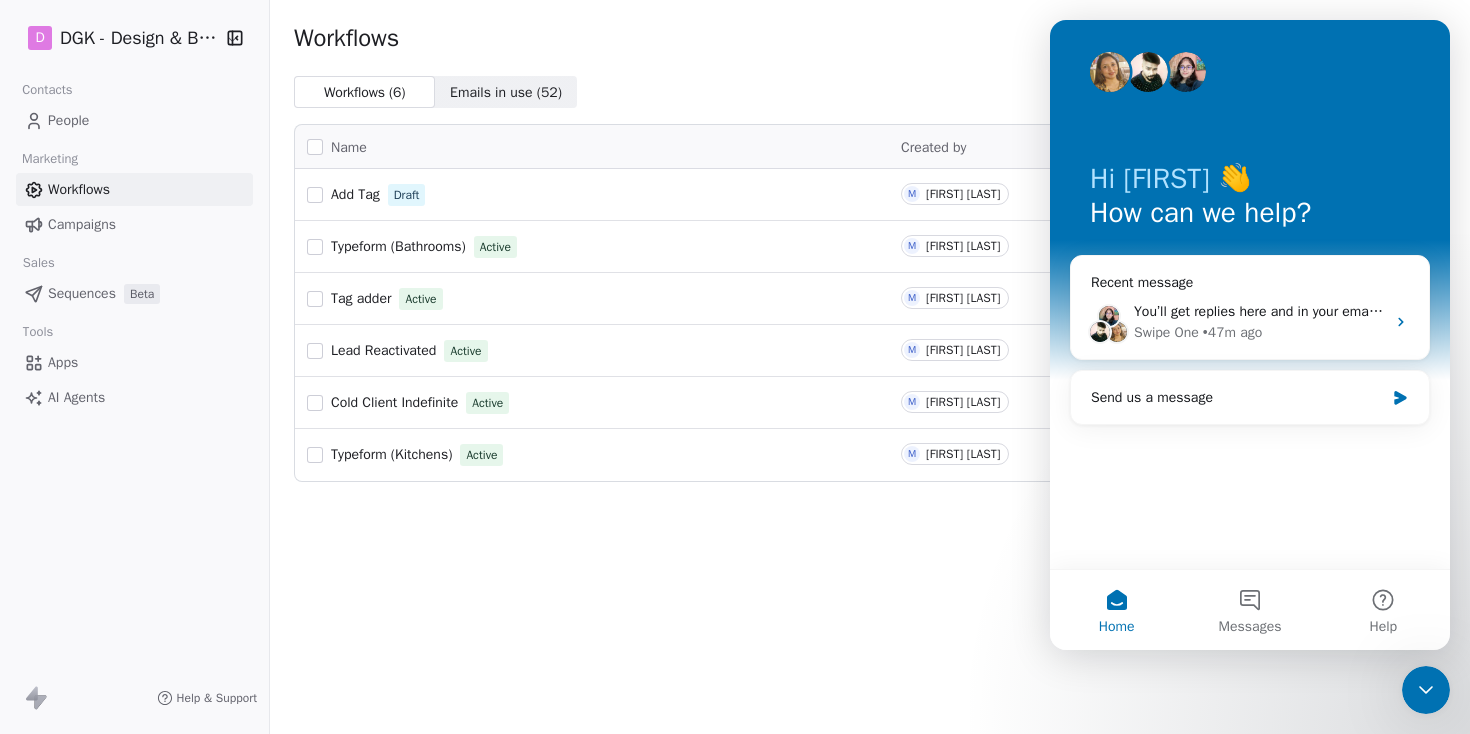 click 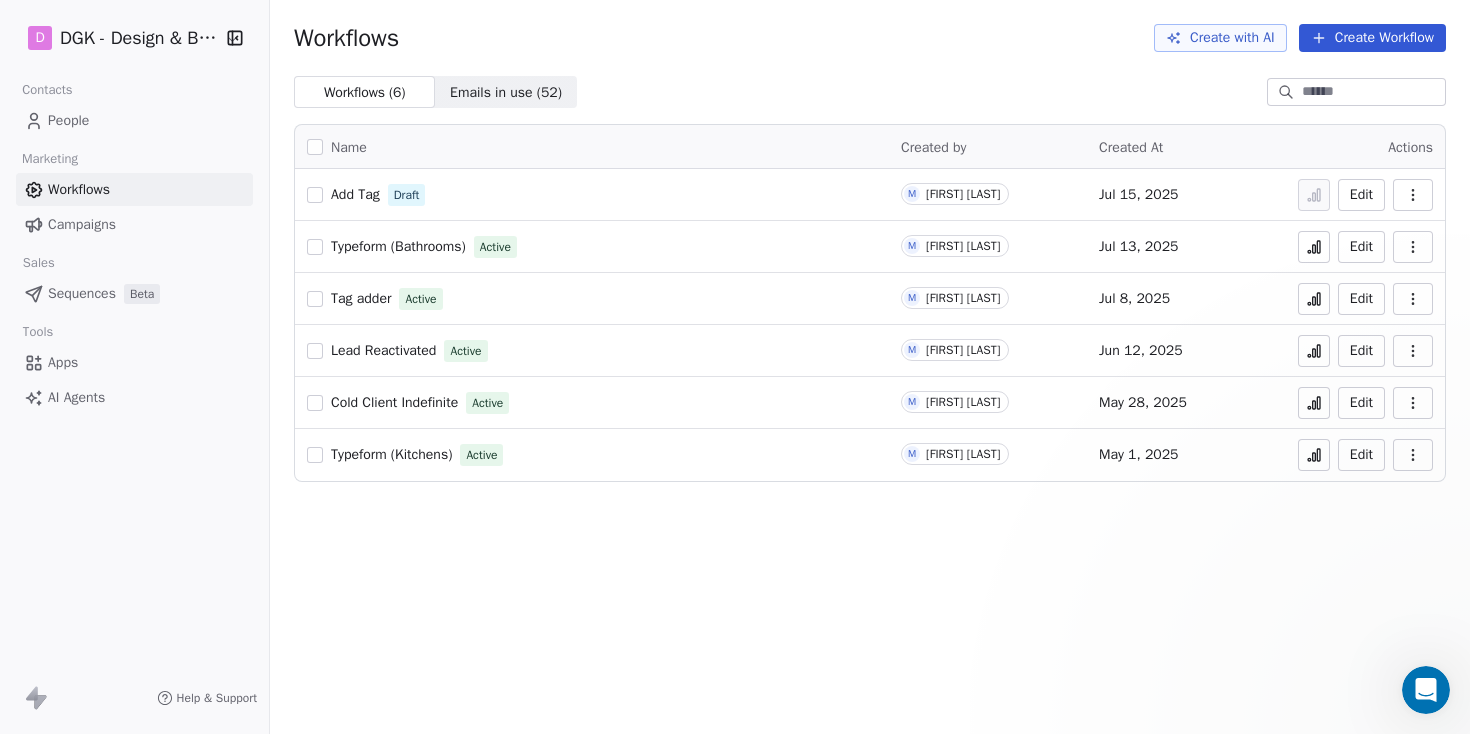 scroll, scrollTop: 0, scrollLeft: 0, axis: both 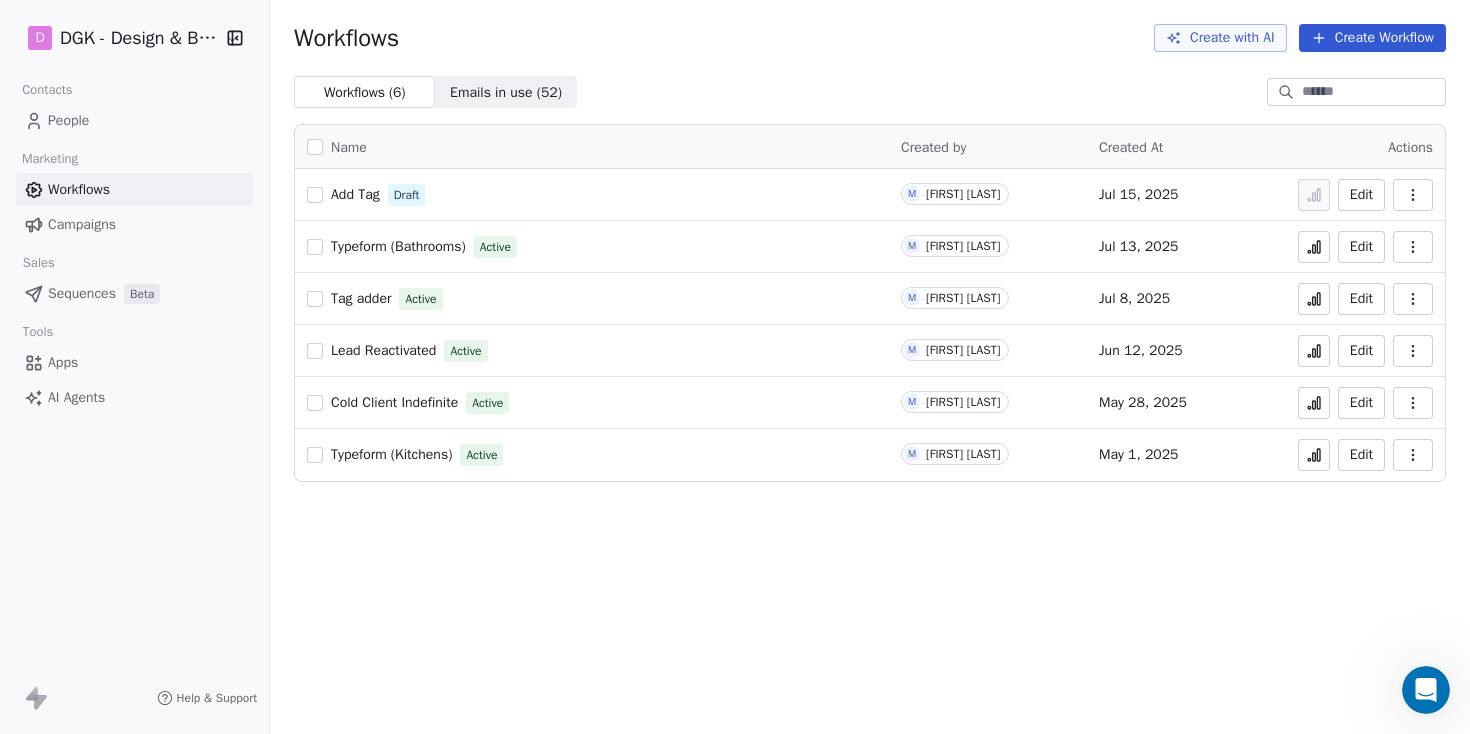 click on "Emails in use ( 52 ) Emails in use ( 52 ) Name Created by Created At Actions Add Tag Draft M [FIRST] [LAST] [MONTH] [DAY], [YEAR] Edit Typeform (Bathrooms) Active M [FIRST] [LAST] [MONTH] [DAY], [YEAR] Edit Tag adder Active M [FIRST] [LAST] [MONTH] [DAY], [YEAR] Edit Lead Reactivated Active M [FIRST] [LAST] [MONTH] [DAY], [YEAR] Edit Cold Client Indefinite Active M [FIRST] [LAST] [MONTH] [DAY], [YEAR] Edit Typeform (Kitchens) Active M [FIRST] [LAST] [MONTH] [DAY], [YEAR] Edit" at bounding box center (870, 367) 